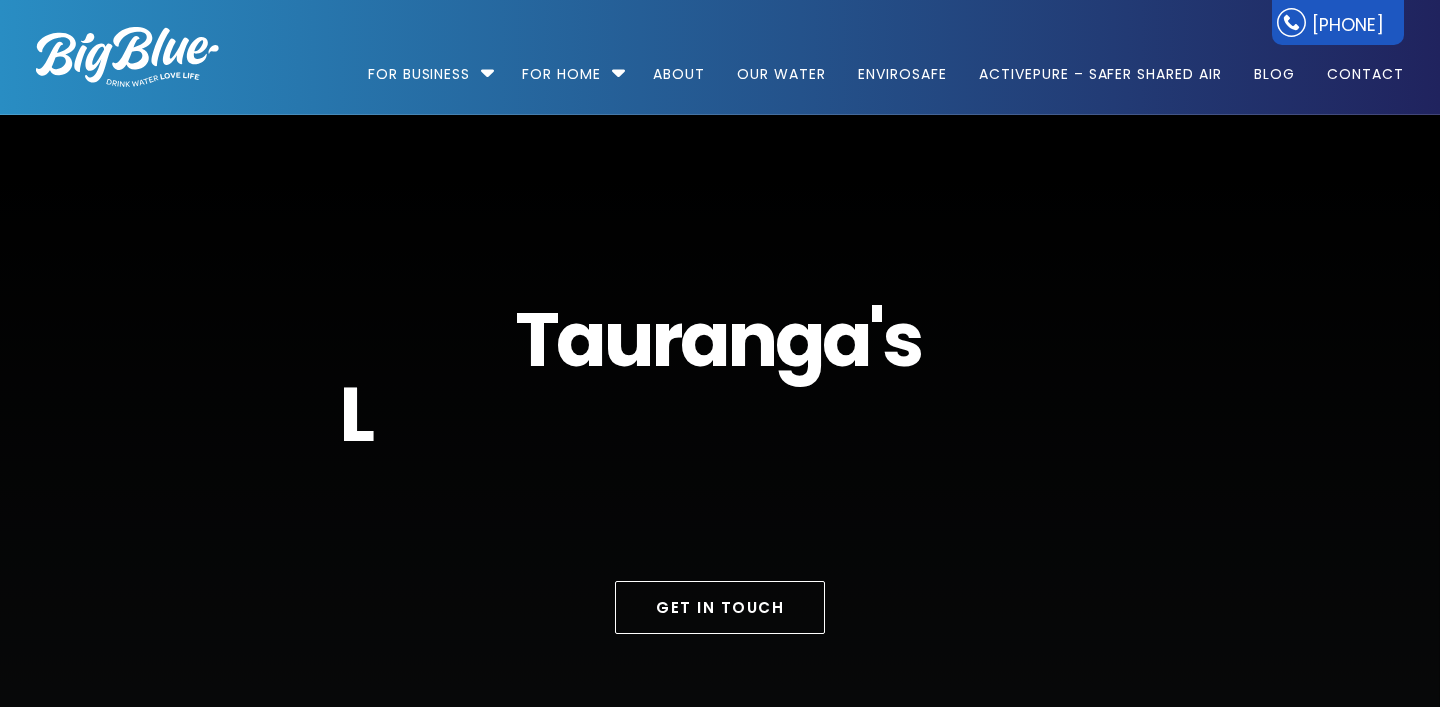 scroll, scrollTop: 0, scrollLeft: 0, axis: both 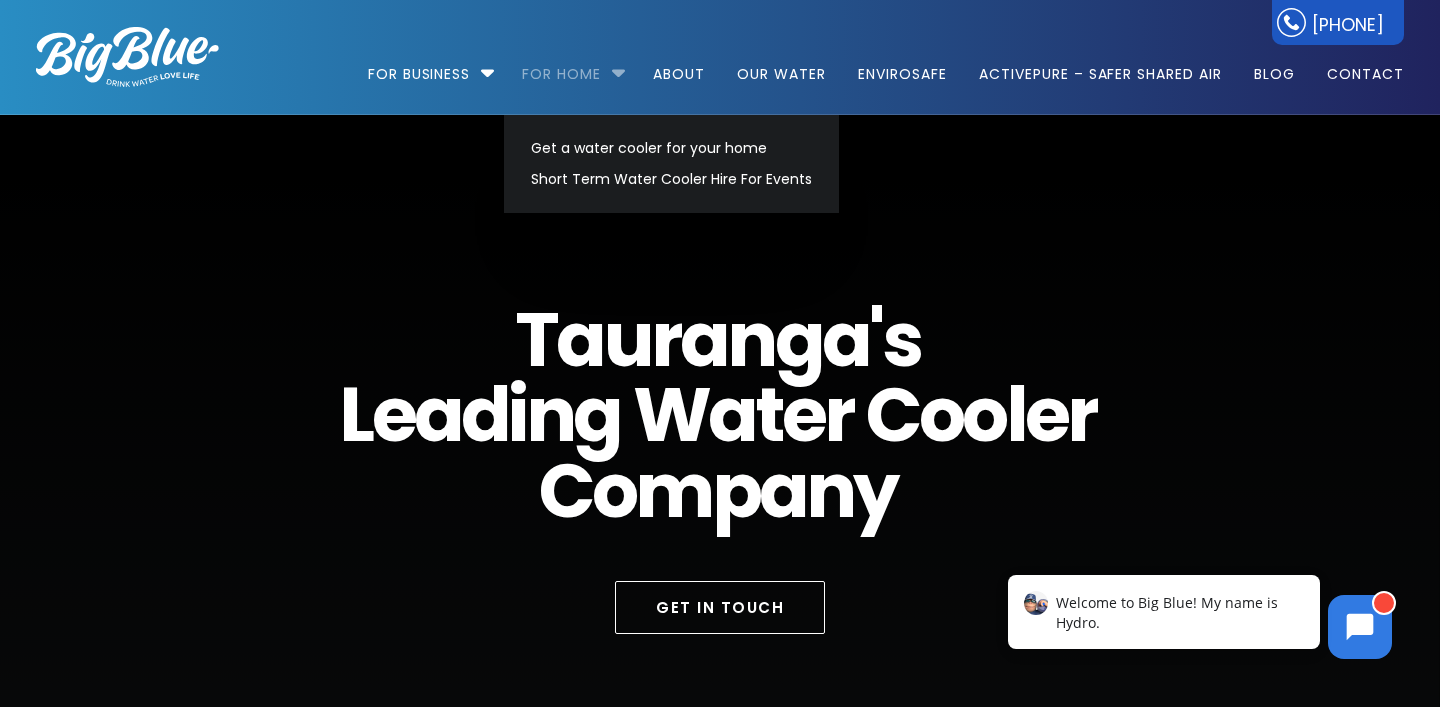 click on "For Home" at bounding box center (561, 64) 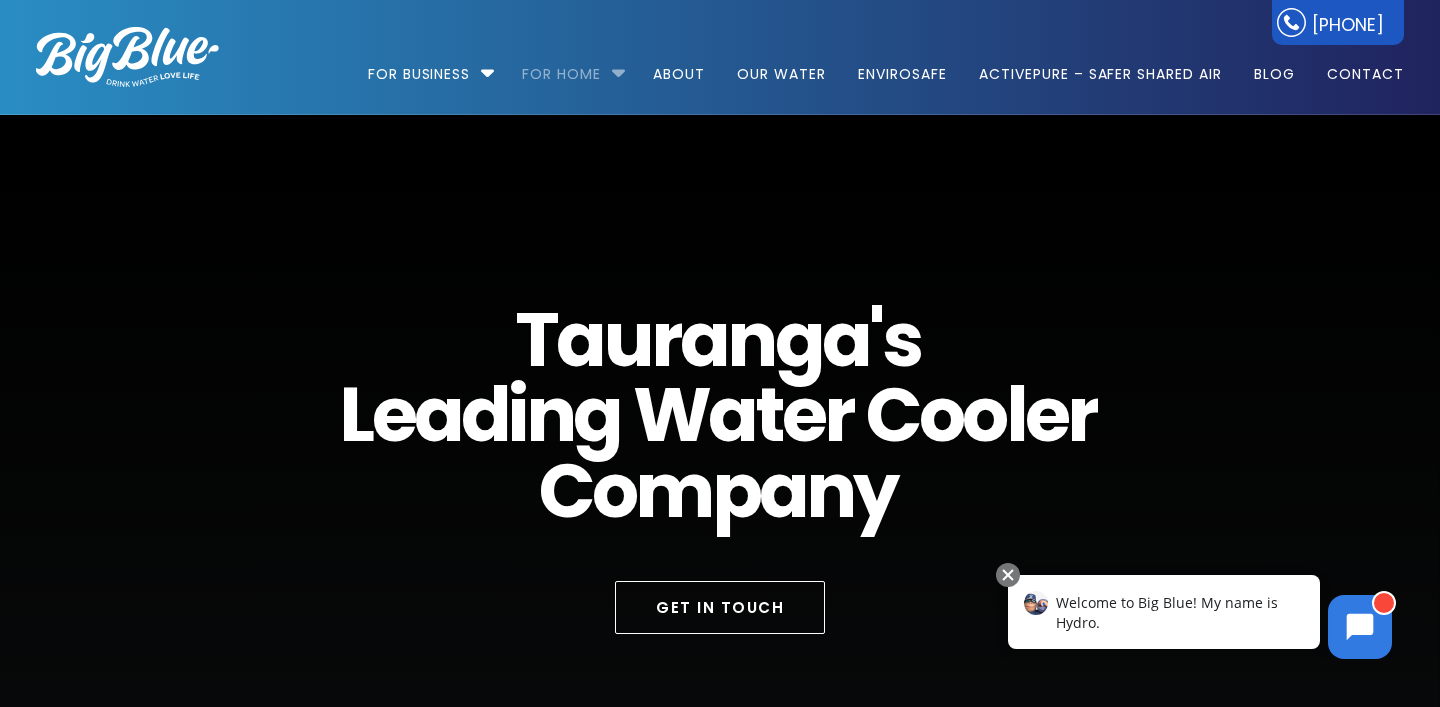 click on "For Home" at bounding box center [561, 64] 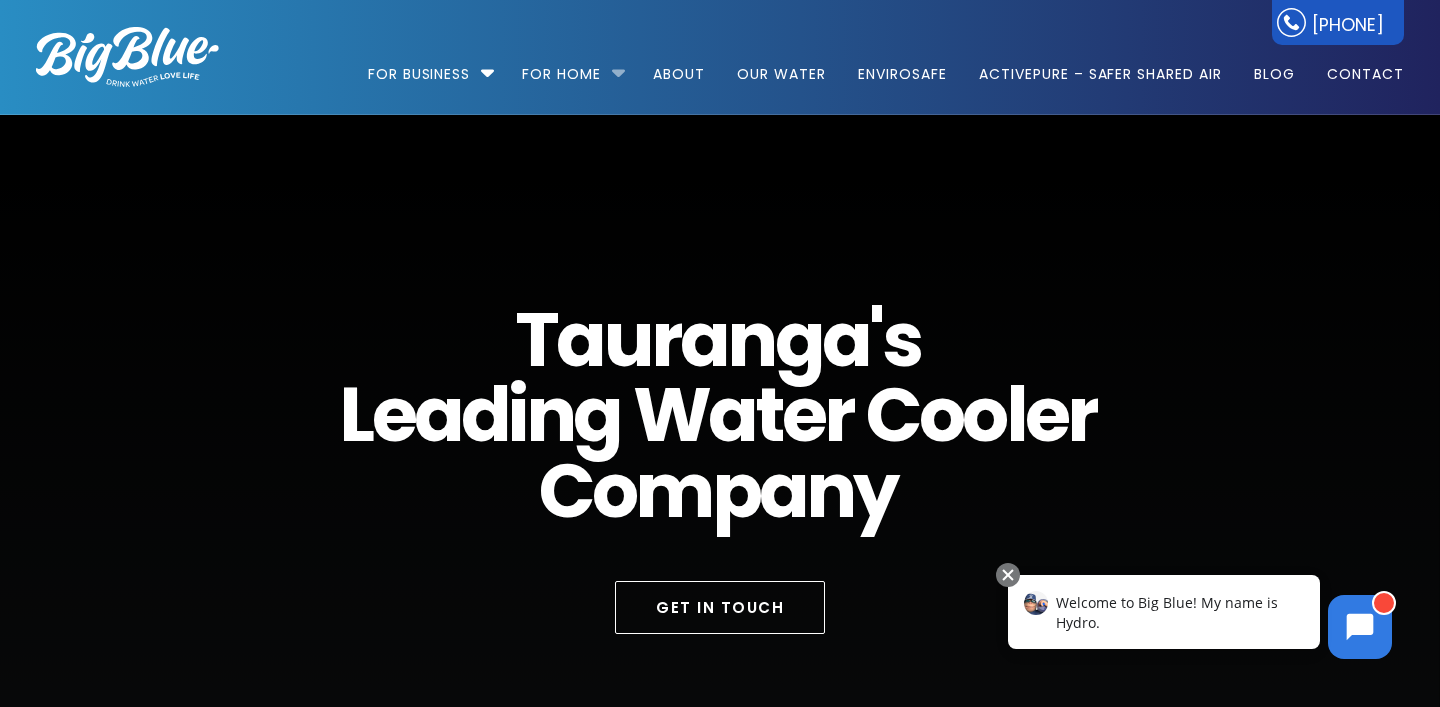click on "For Home
Get a water cooler for your home
Short Term Water Cooler Hire For Events" at bounding box center [571, 65] 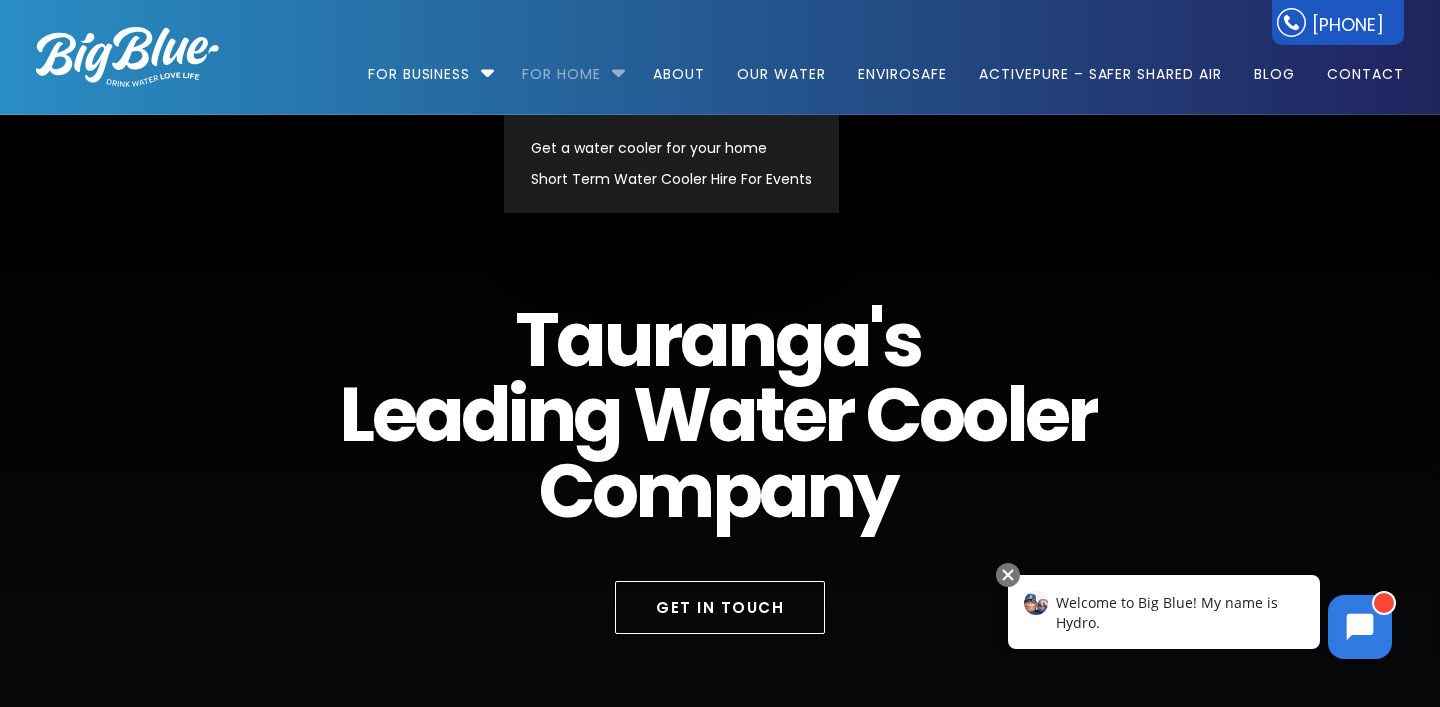 click on "For Home" at bounding box center [561, 64] 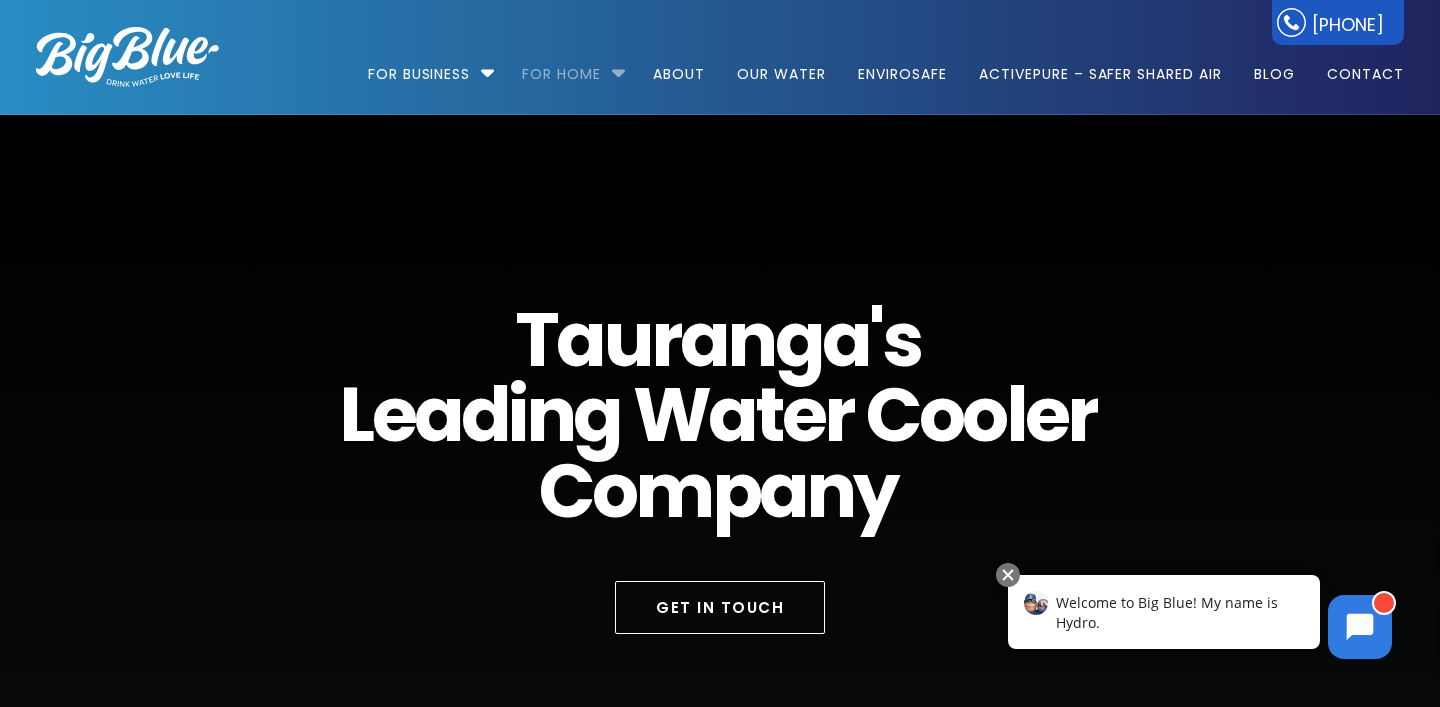 click on "For Home" at bounding box center (561, 64) 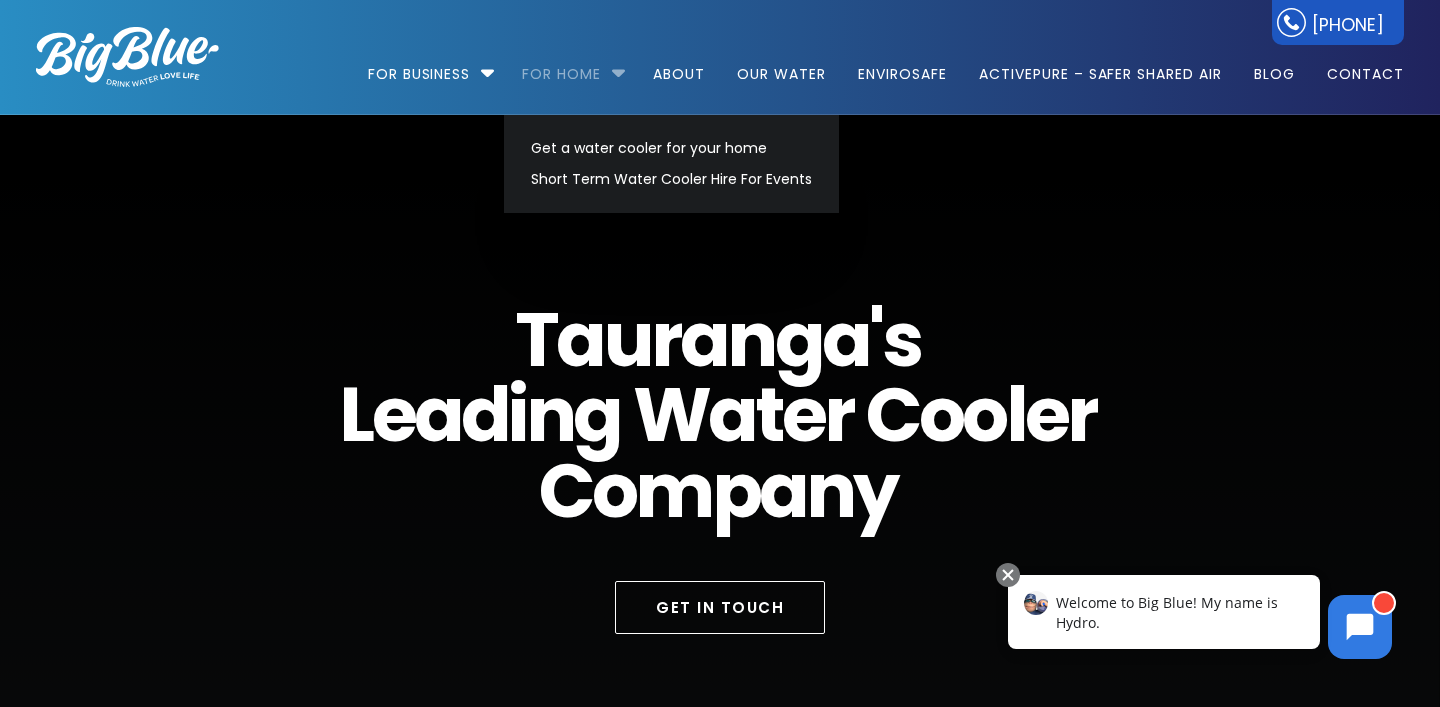 click on "For Home" at bounding box center [561, 64] 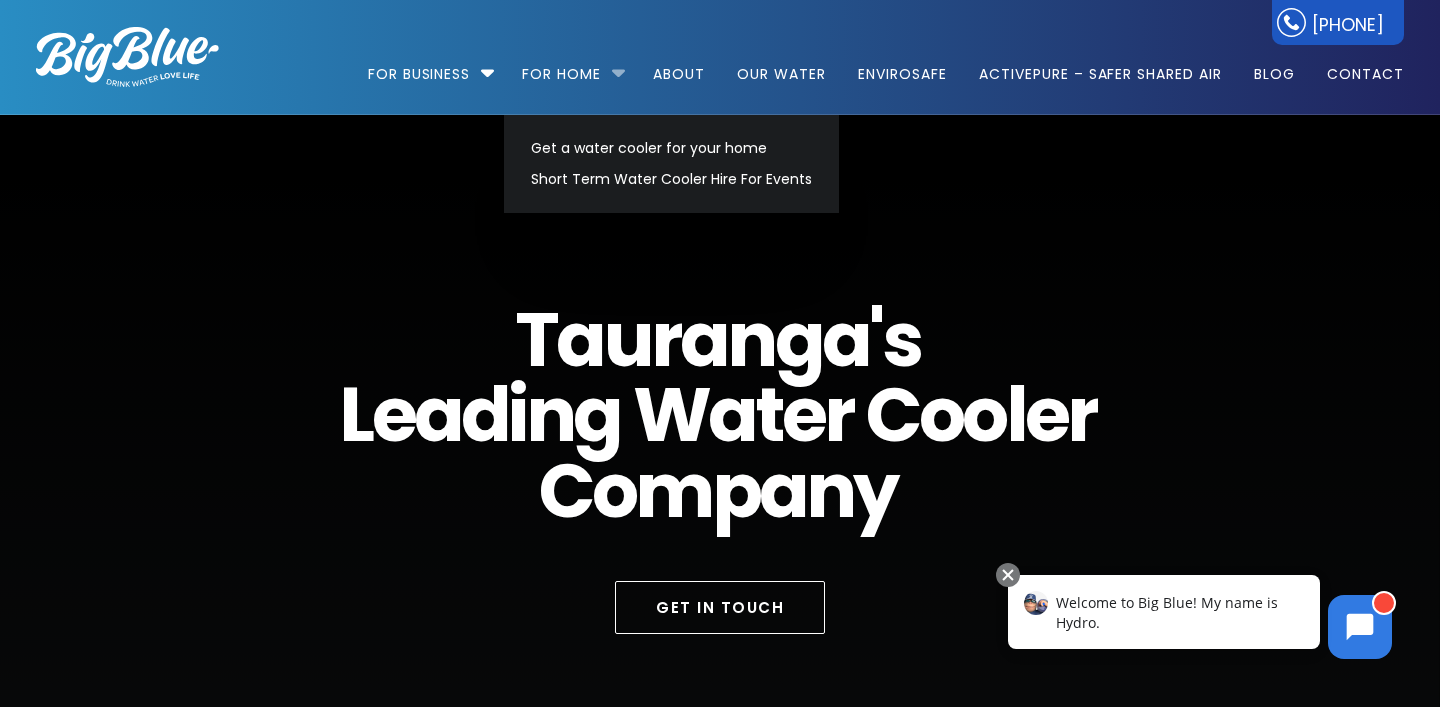 click on "For Home
Get a water cooler for your home
Short Term Water Cooler Hire For Events" at bounding box center (571, 65) 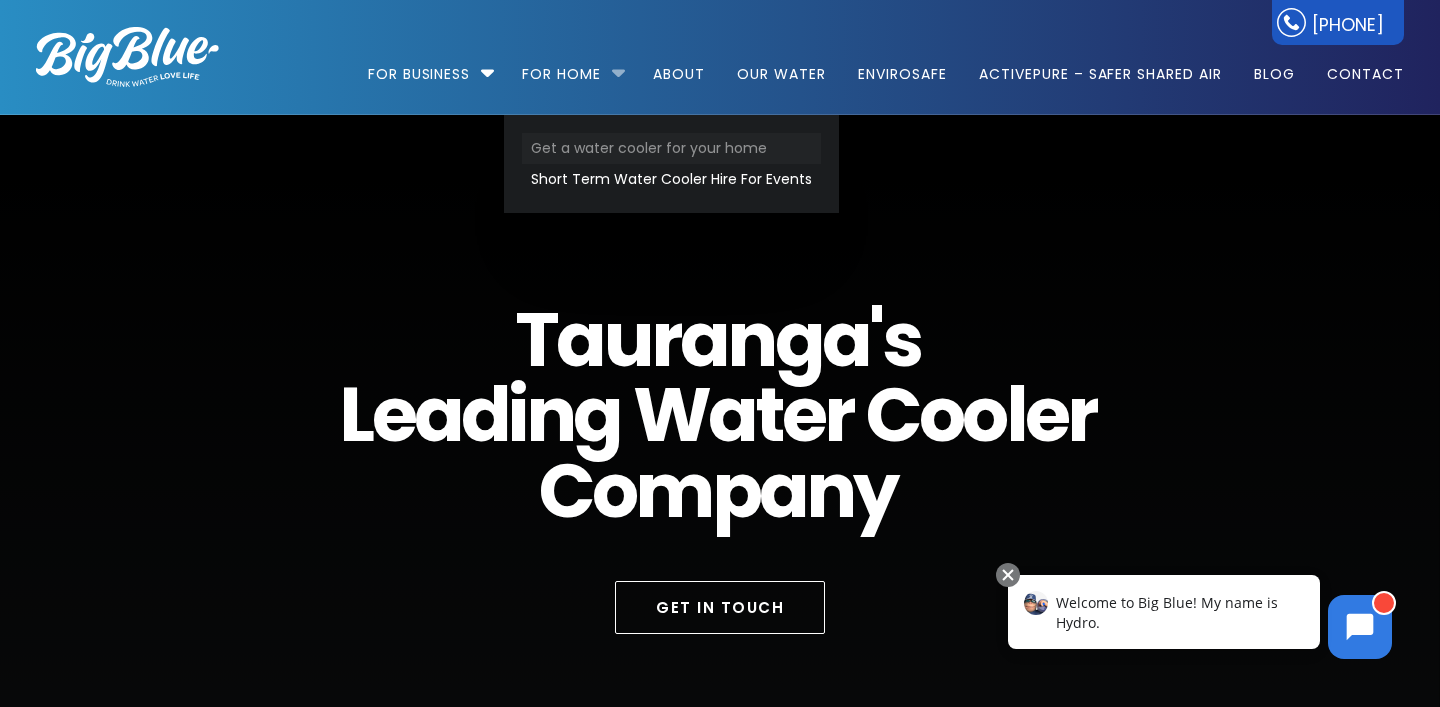 click on "Get a water cooler for your home" at bounding box center [671, 148] 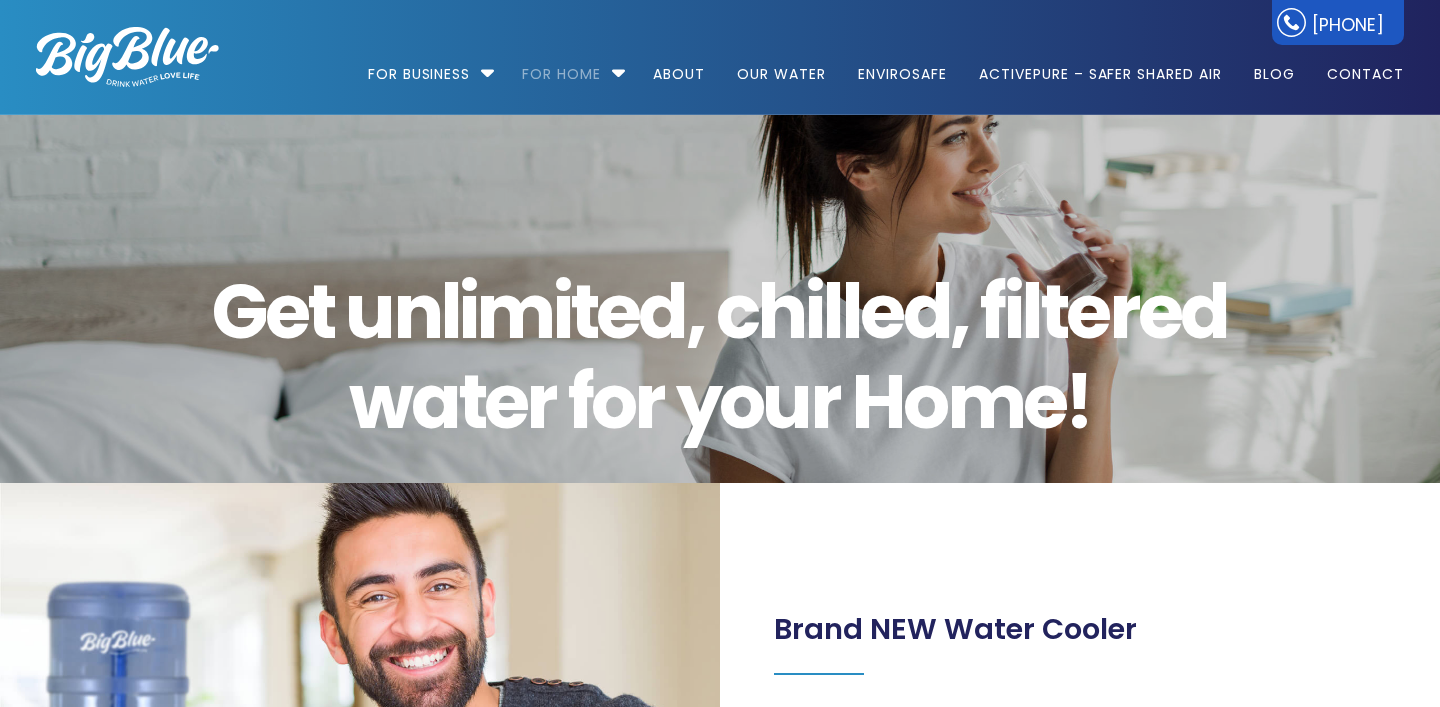 scroll, scrollTop: 0, scrollLeft: 0, axis: both 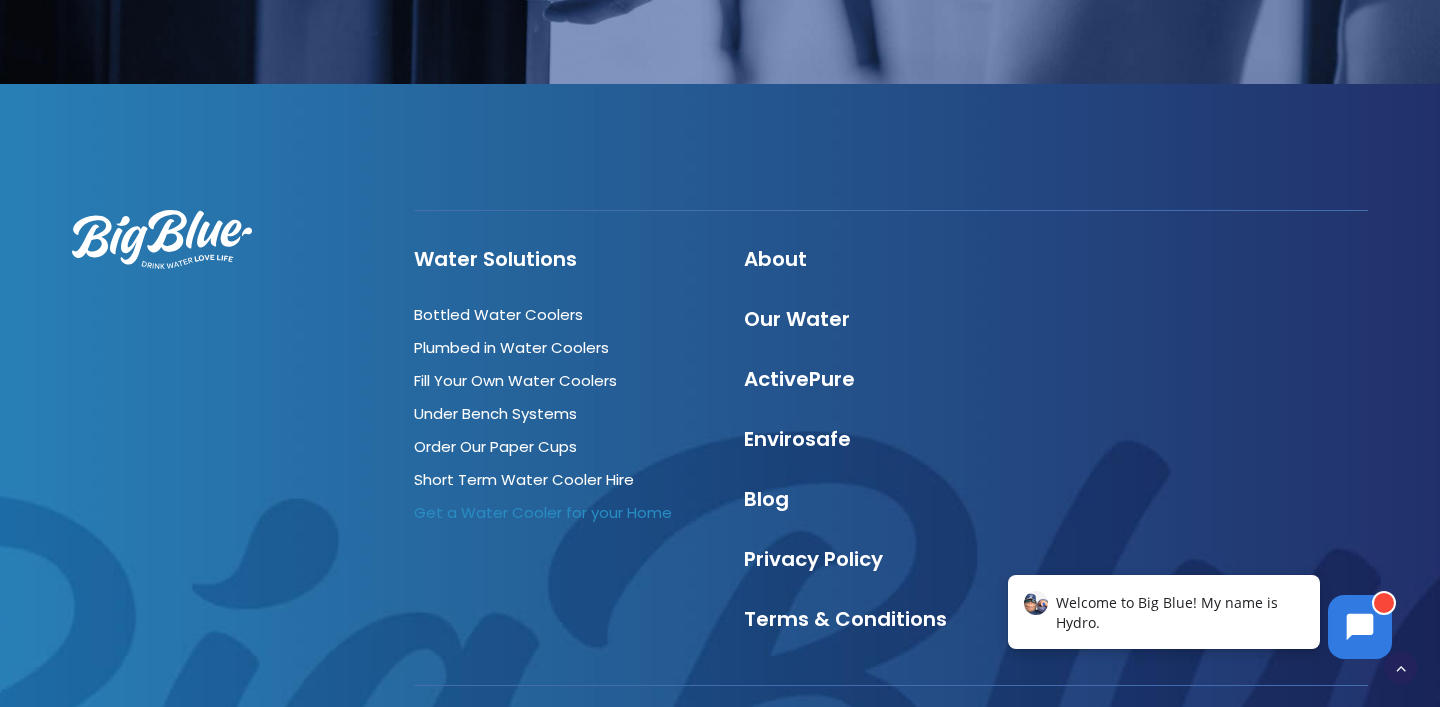 click on "Get a Water Cooler for your Home" at bounding box center [543, 512] 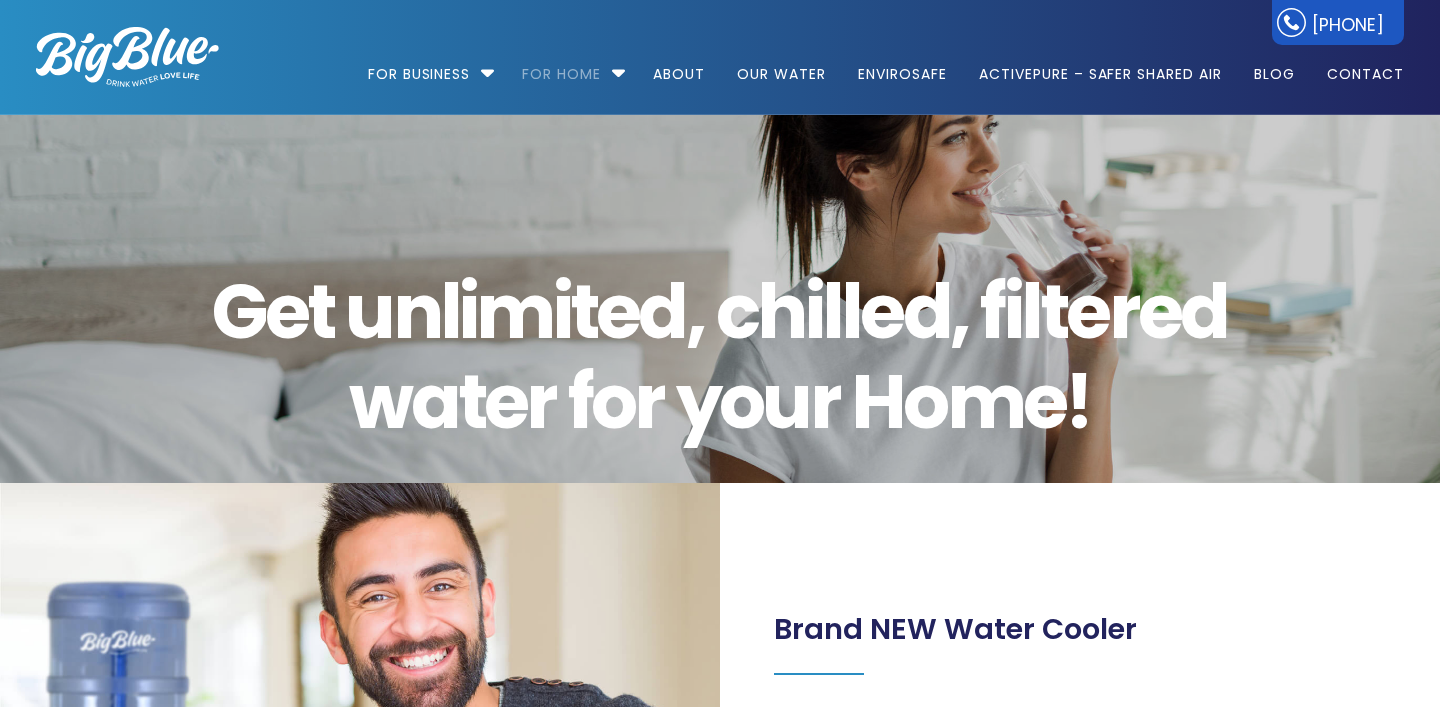 scroll, scrollTop: 0, scrollLeft: 0, axis: both 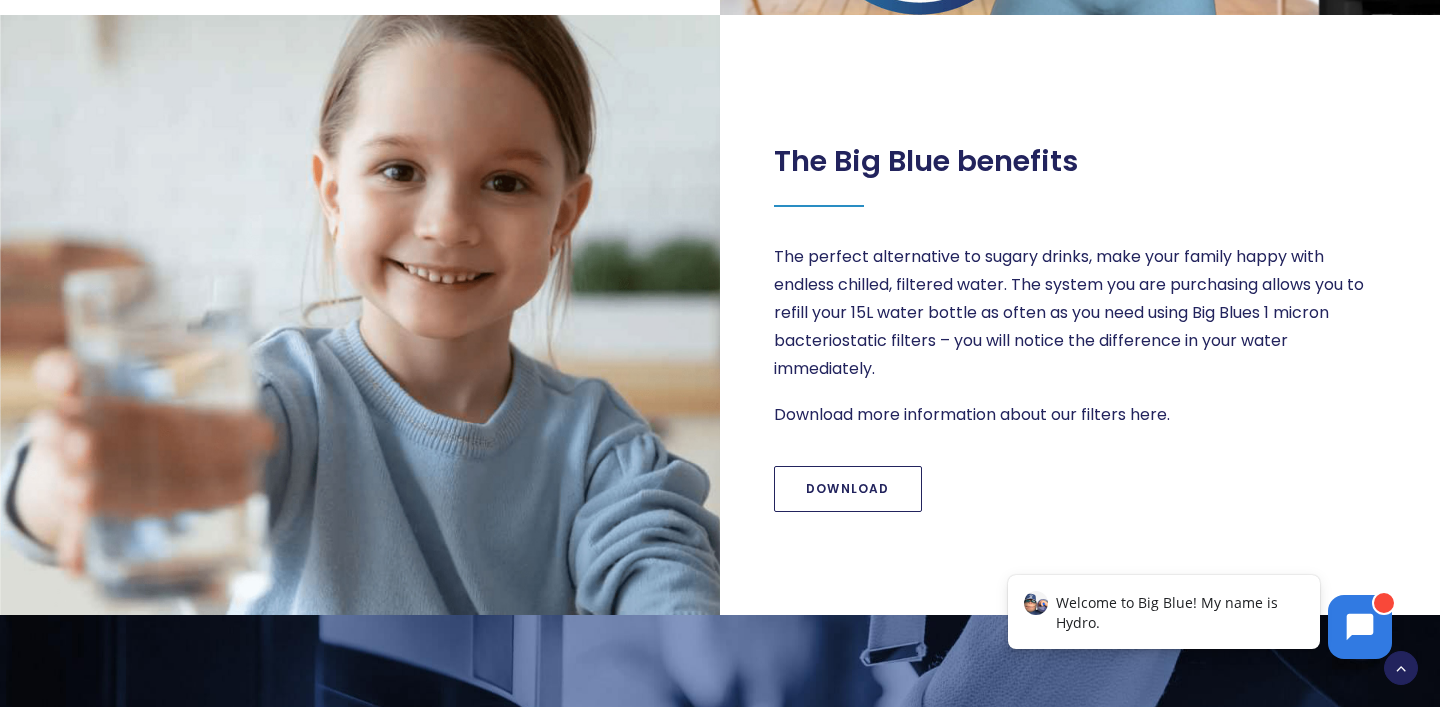 click on "Download" at bounding box center [848, 489] 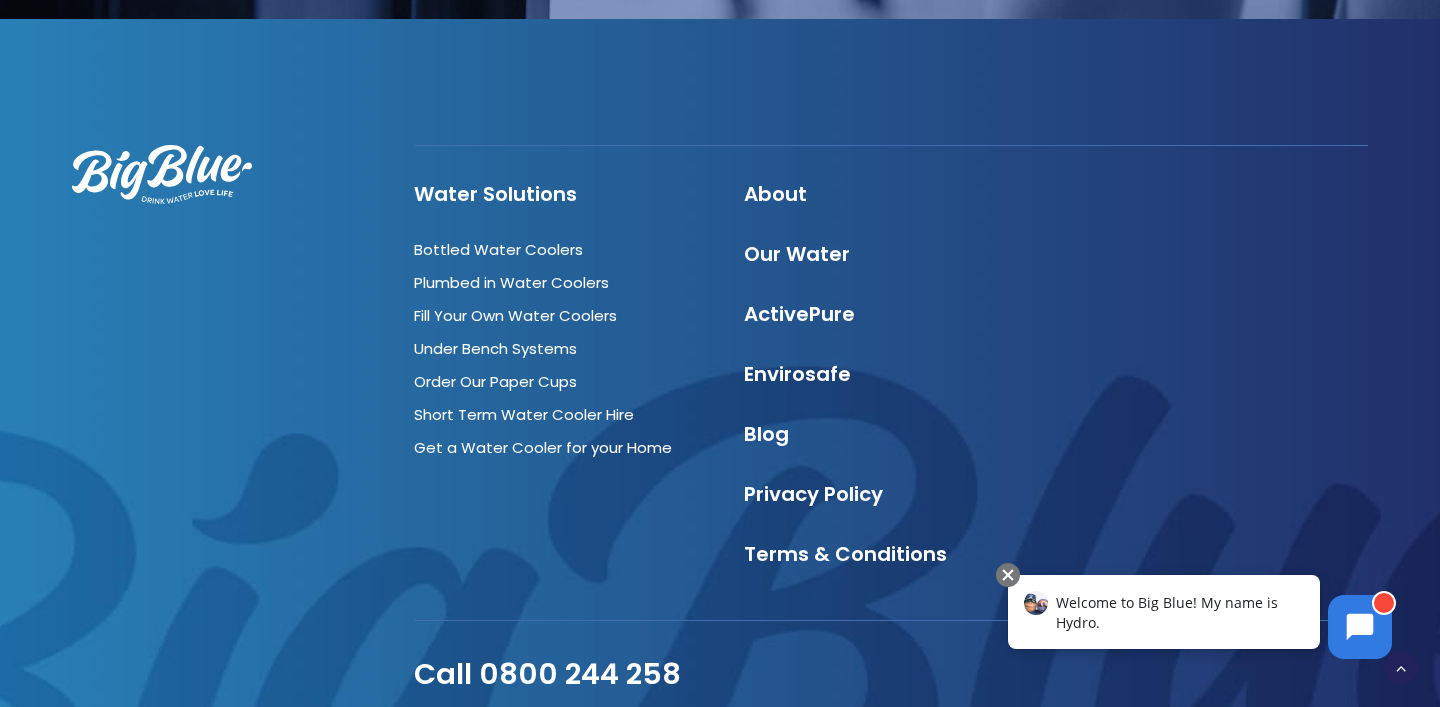 scroll, scrollTop: 3017, scrollLeft: 0, axis: vertical 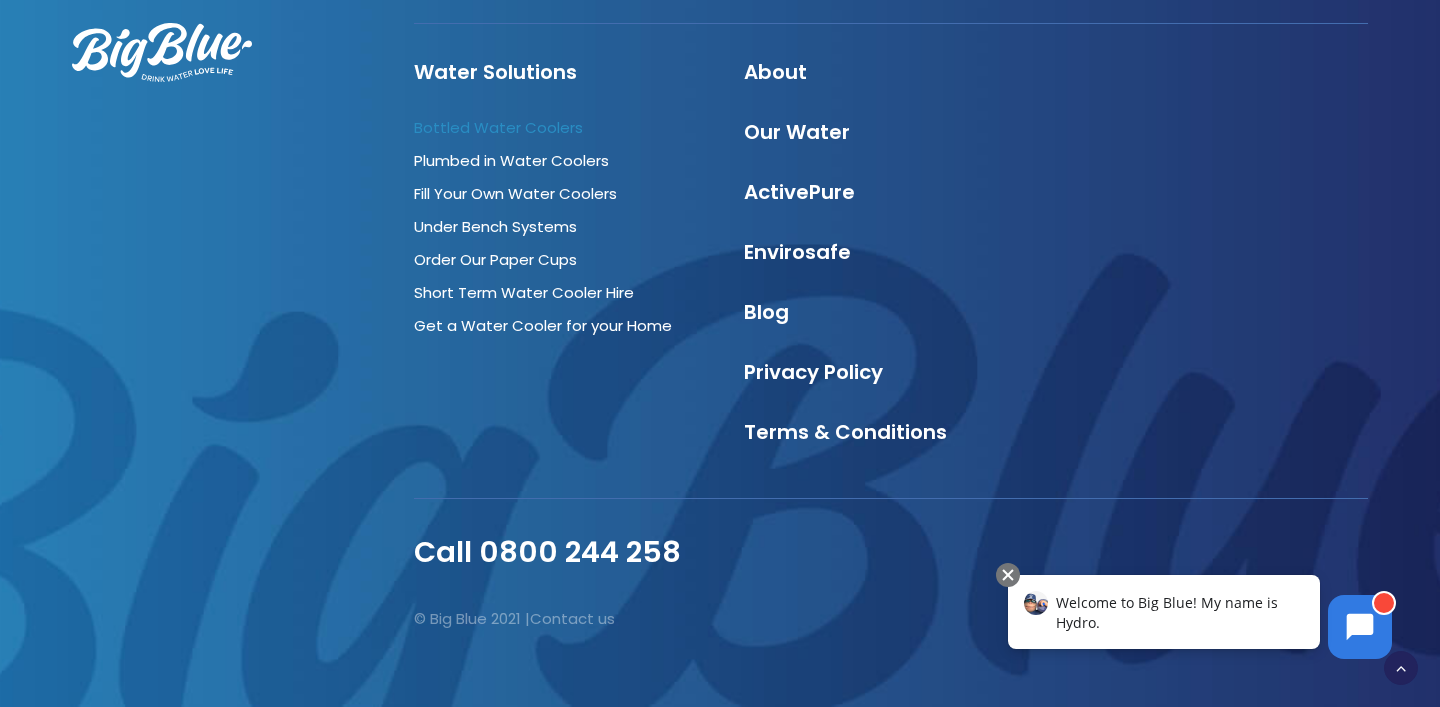 click on "Bottled Water Coolers" at bounding box center [498, 127] 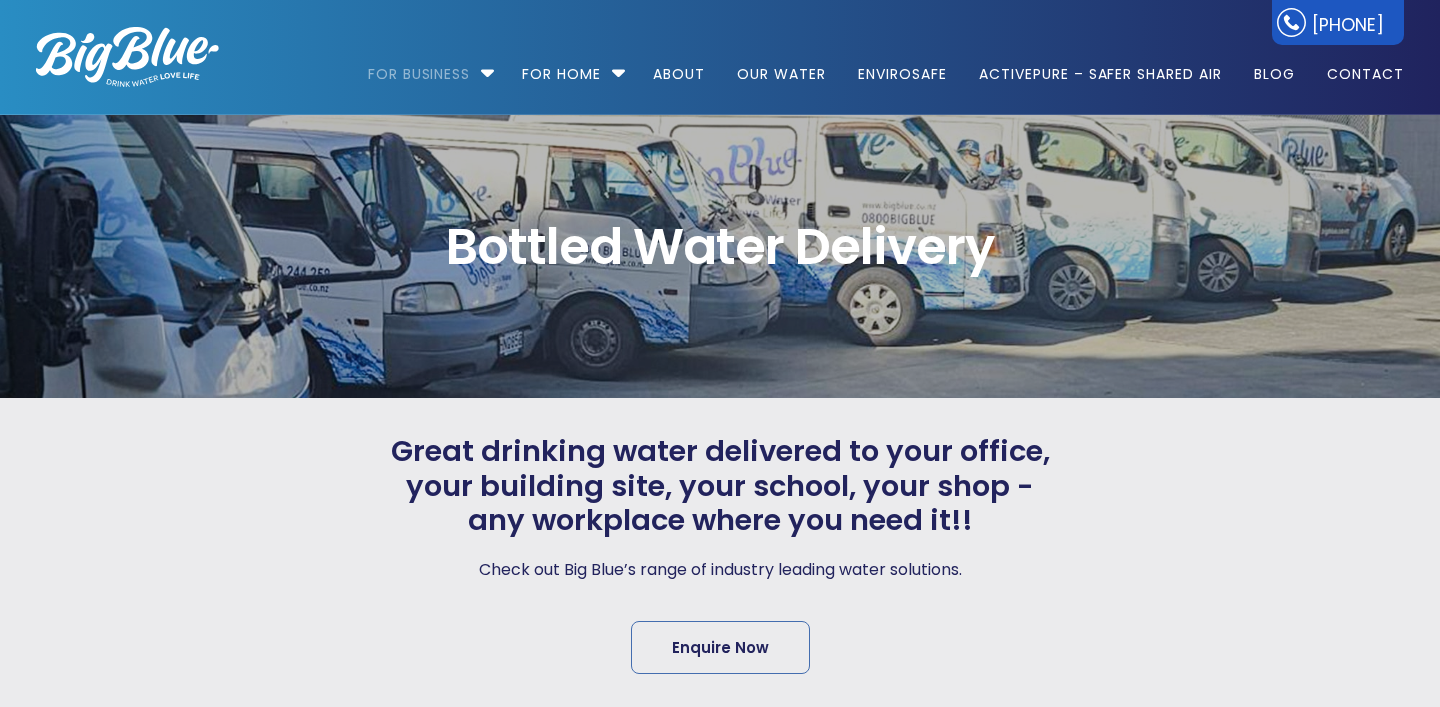 scroll, scrollTop: 0, scrollLeft: 0, axis: both 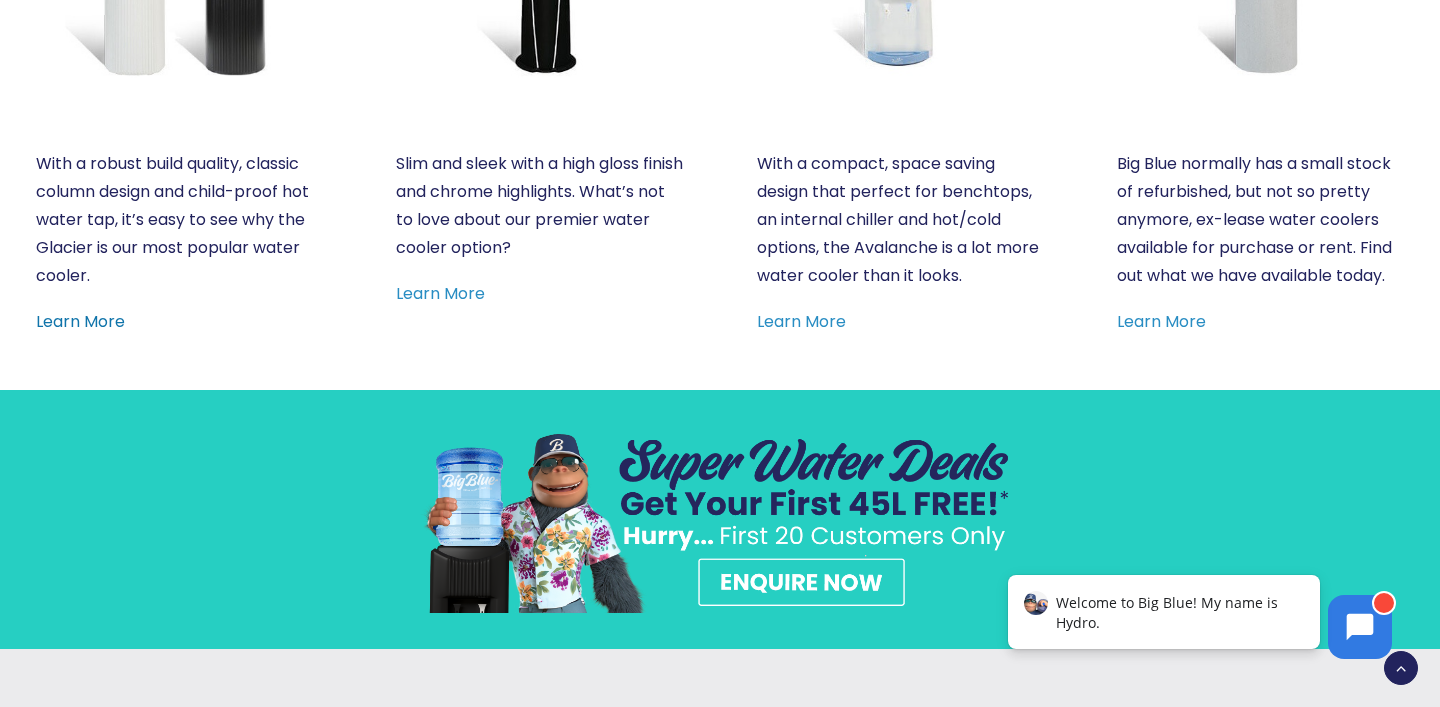 click on "Learn More" at bounding box center [80, 321] 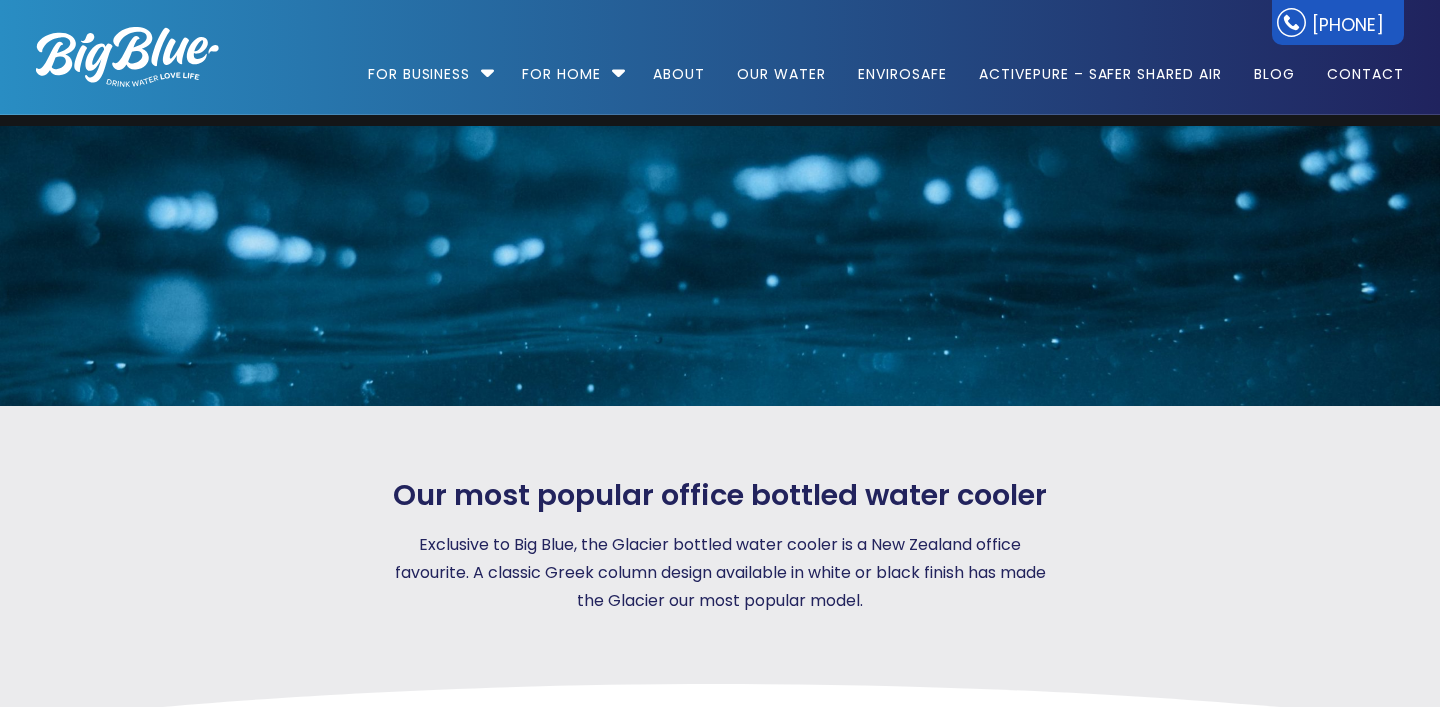 scroll, scrollTop: 373, scrollLeft: 0, axis: vertical 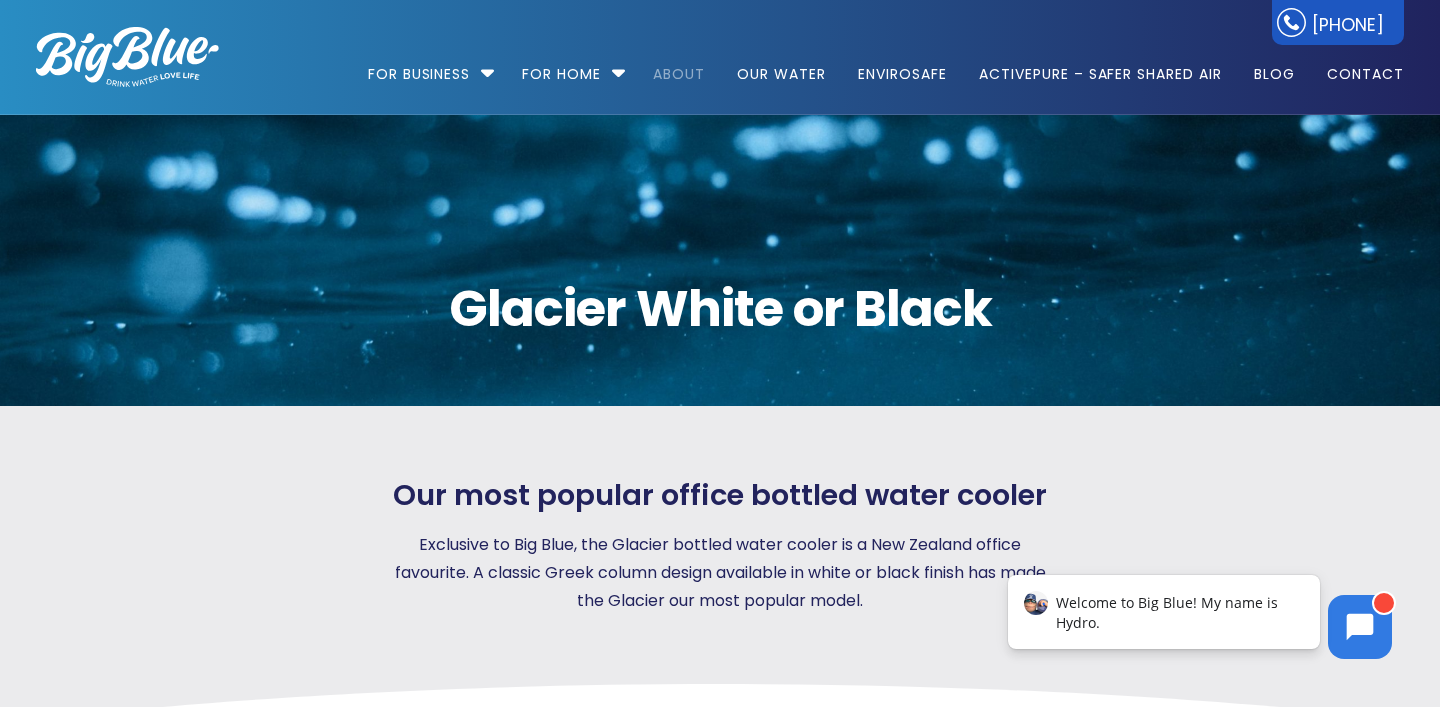 drag, startPoint x: 684, startPoint y: 72, endPoint x: 668, endPoint y: 47, distance: 29.681644 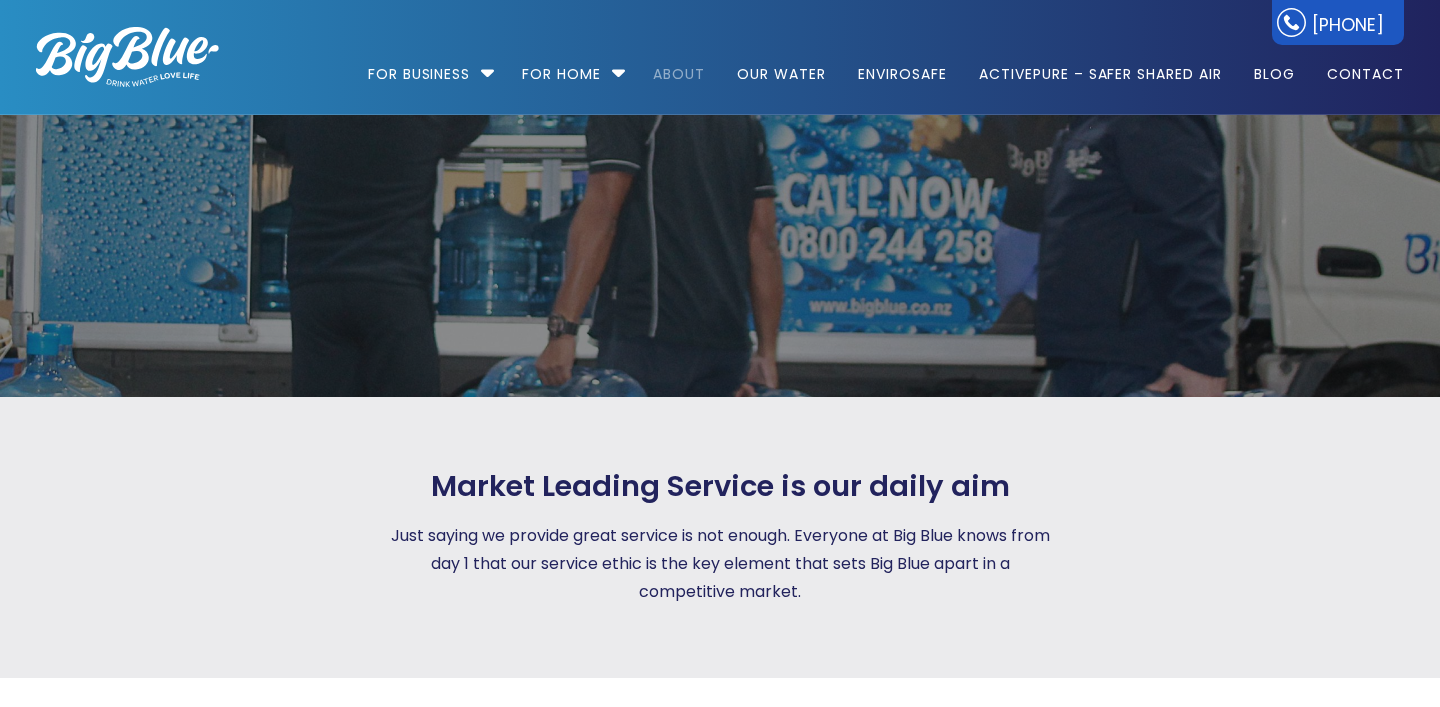 click on "For Home
Get a water cooler for your home
Short Term Water Cooler Hire For Events" at bounding box center [571, 65] 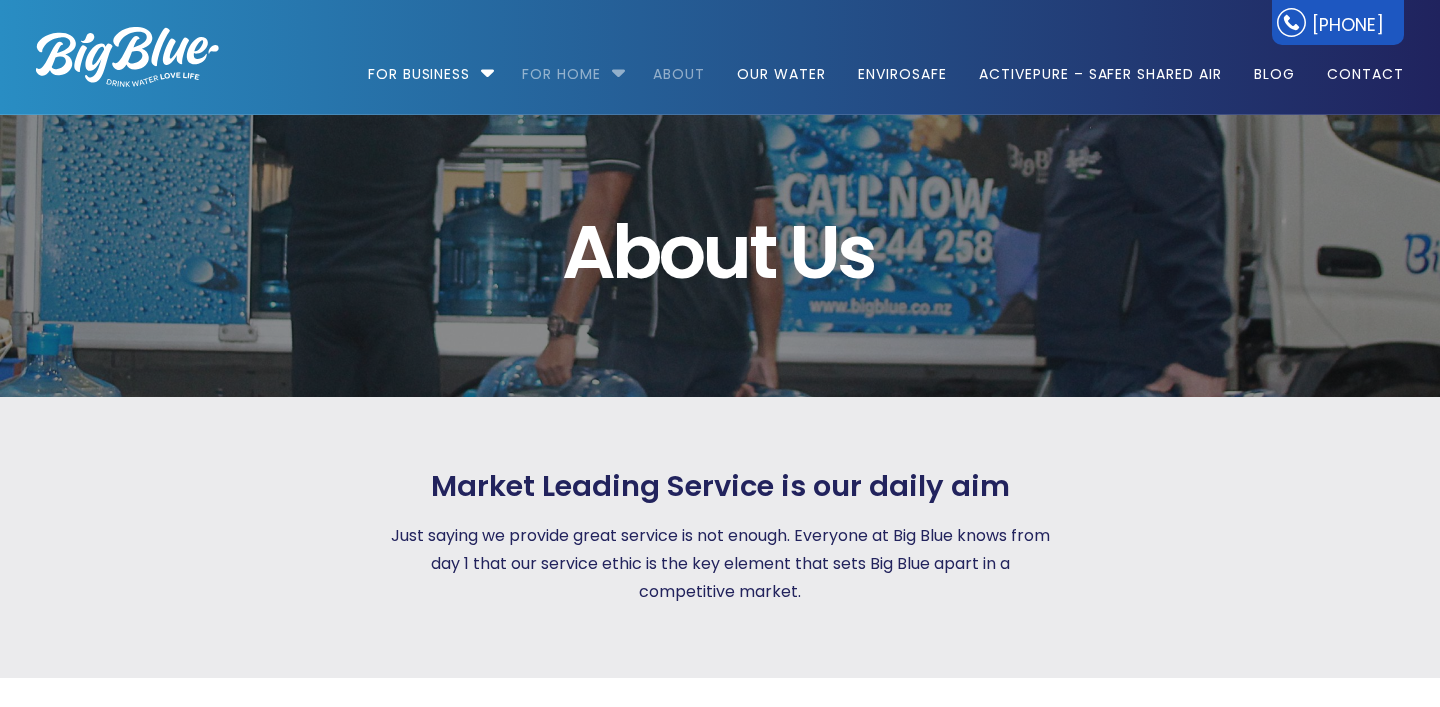 scroll, scrollTop: 0, scrollLeft: 0, axis: both 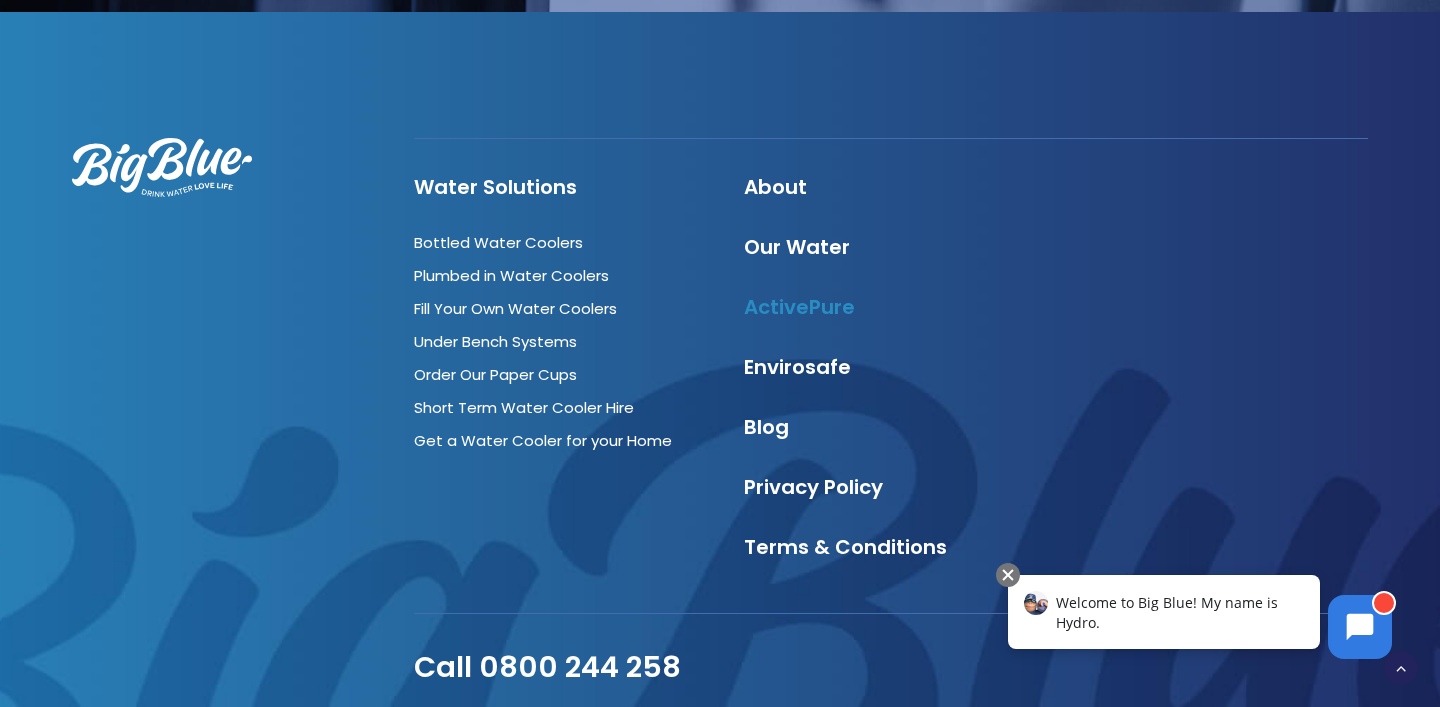 click on "ActivePure" at bounding box center (799, 307) 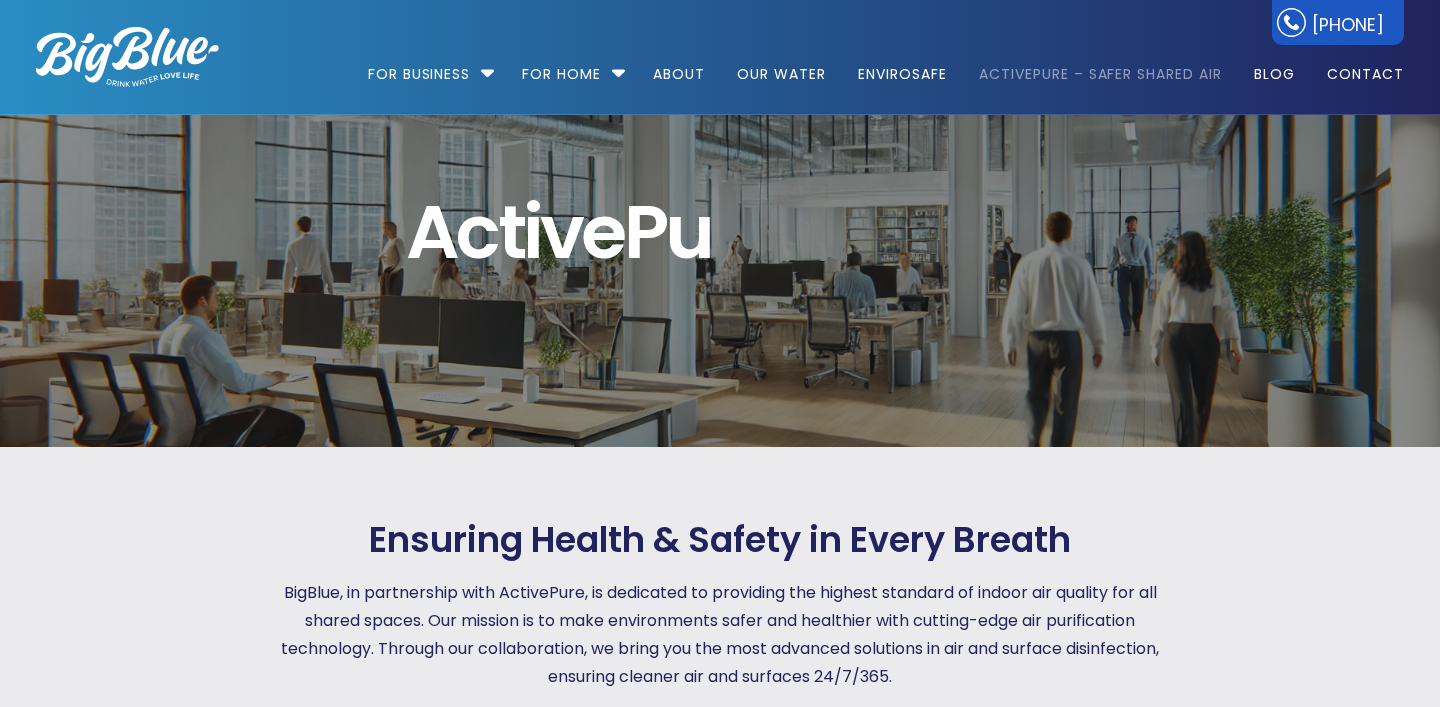 scroll, scrollTop: 0, scrollLeft: 0, axis: both 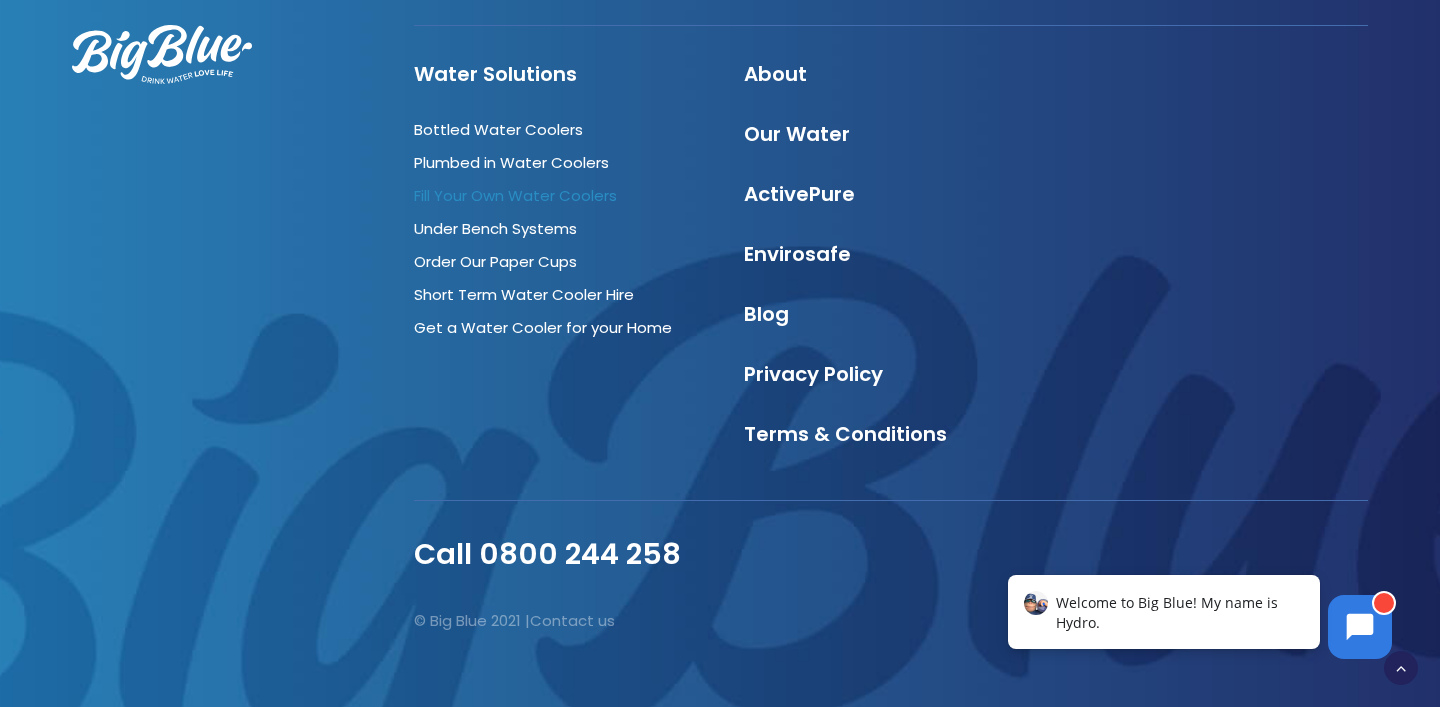 click on "Fill Your Own Water Coolers" at bounding box center [515, 195] 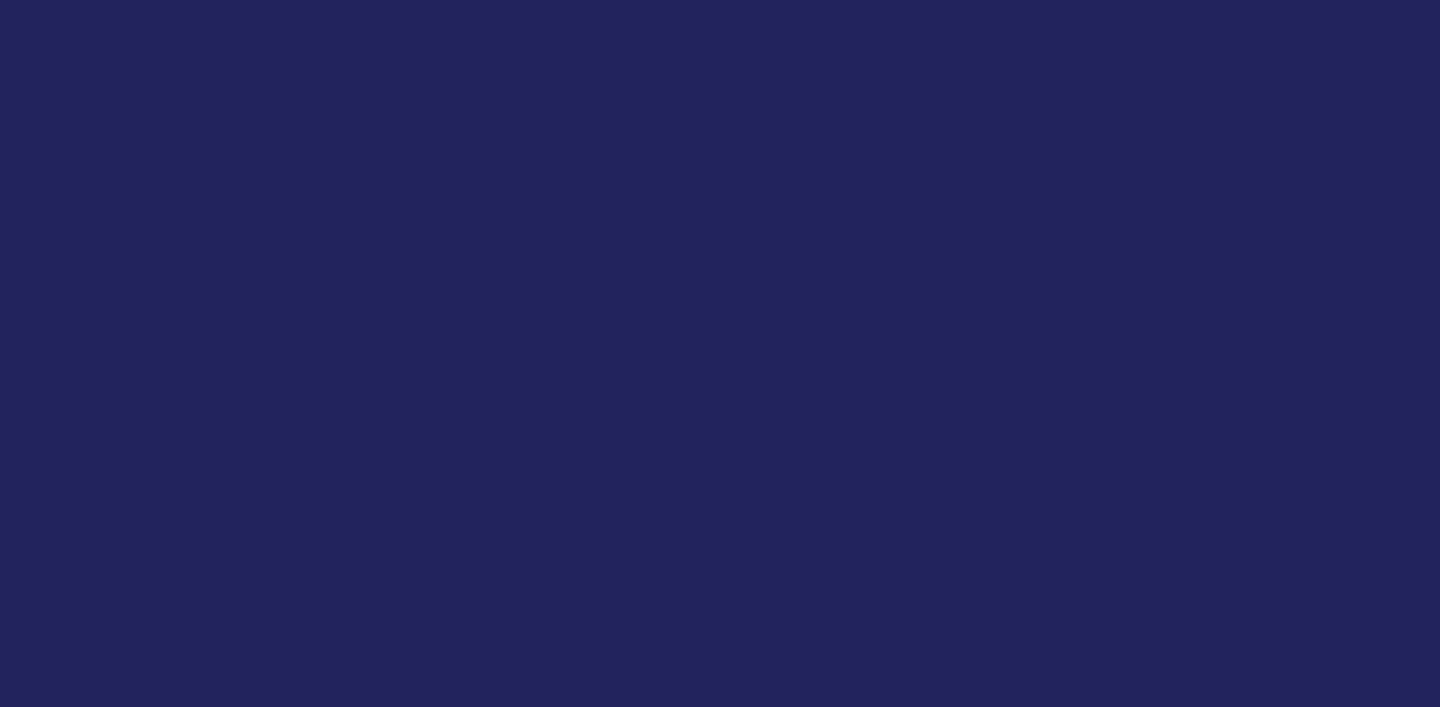 scroll, scrollTop: 0, scrollLeft: 0, axis: both 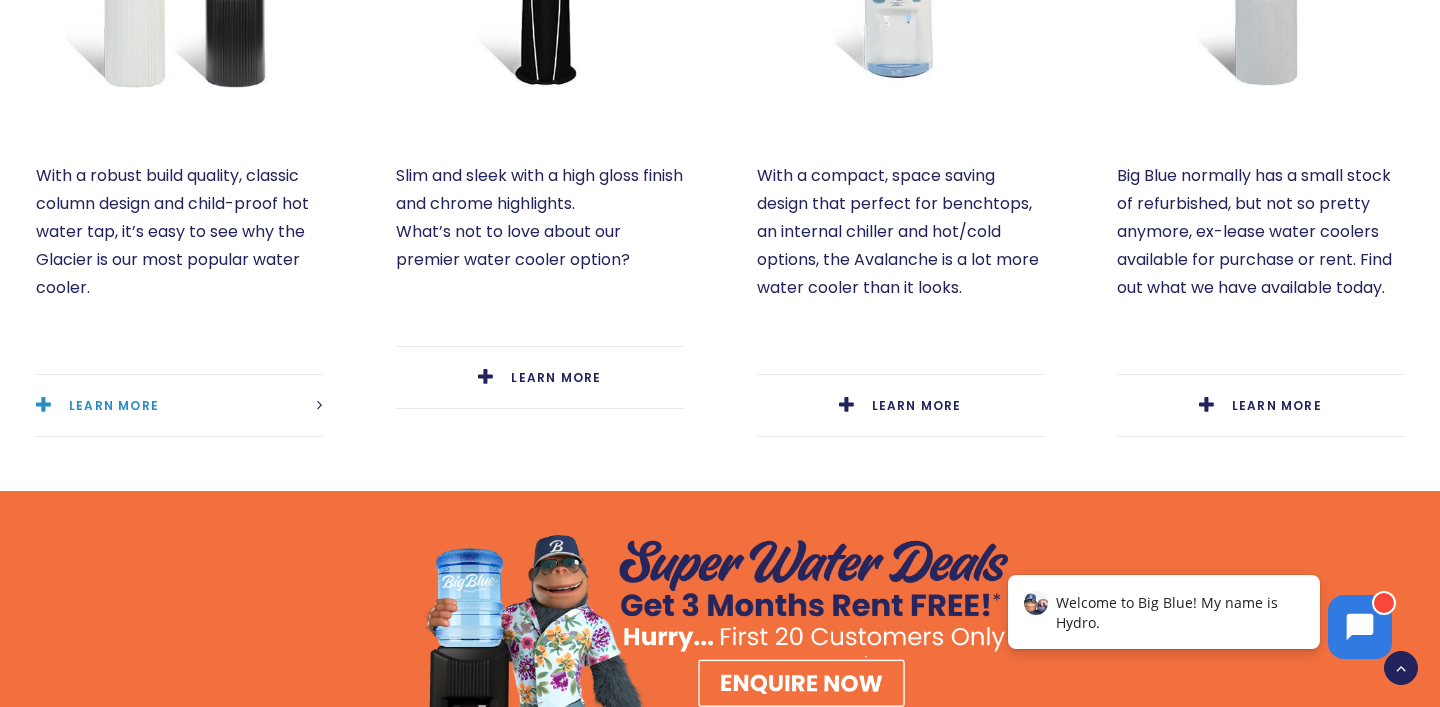 click on "LEARN MORE" at bounding box center (114, 405) 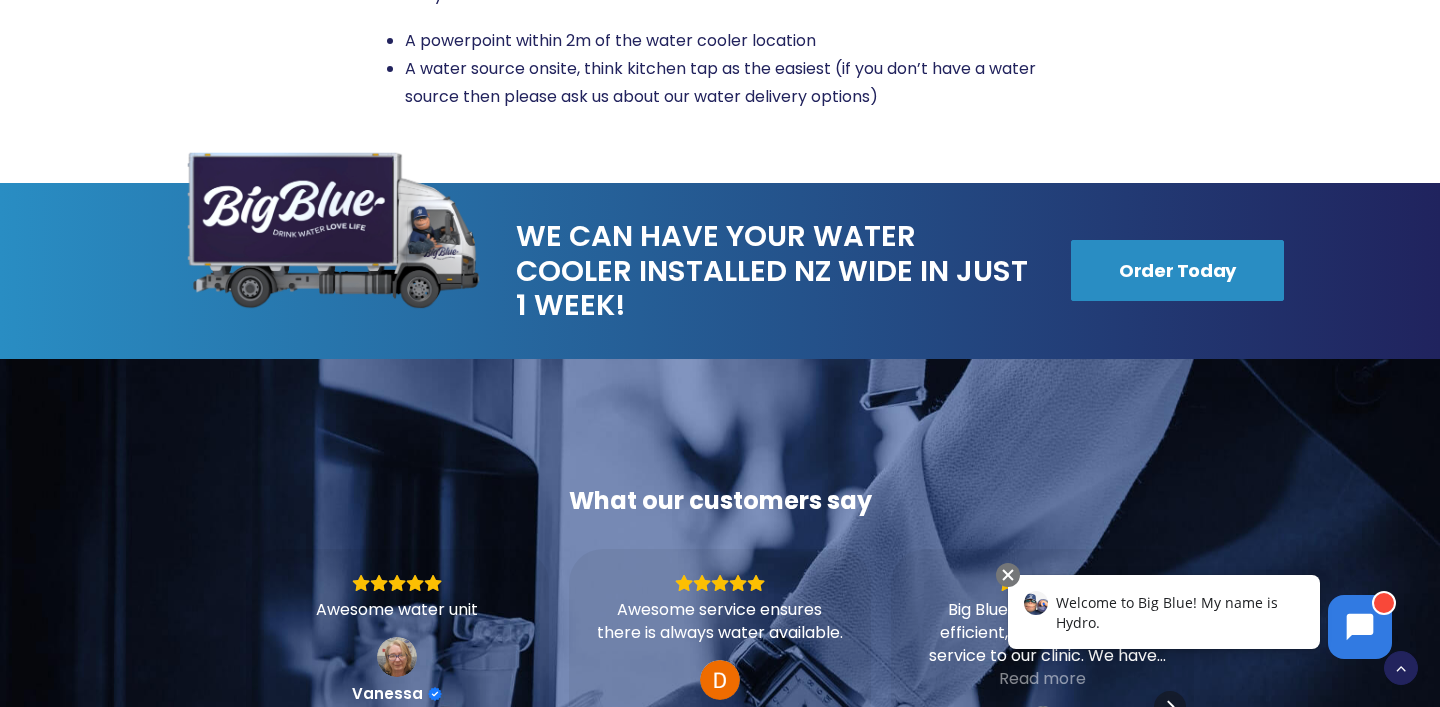 scroll, scrollTop: 3527, scrollLeft: 0, axis: vertical 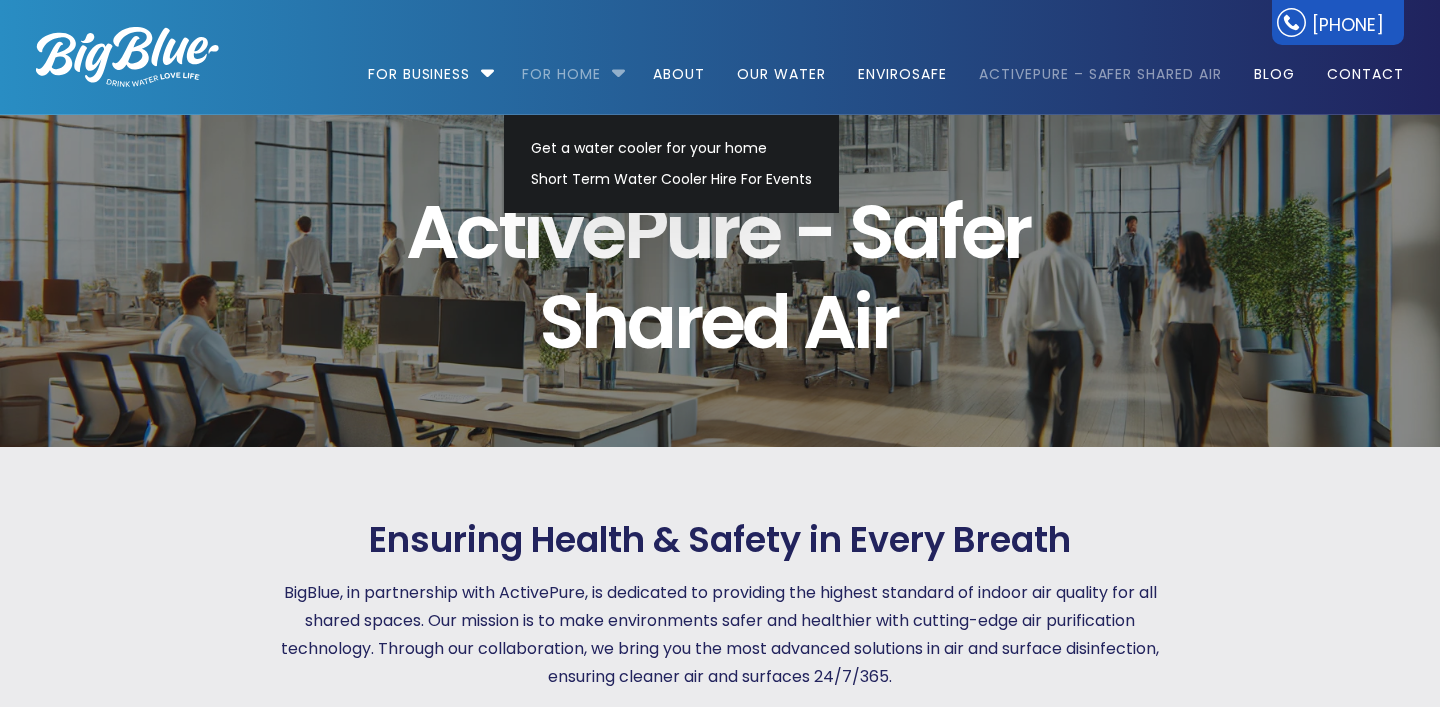 click on "For Home" at bounding box center [561, 64] 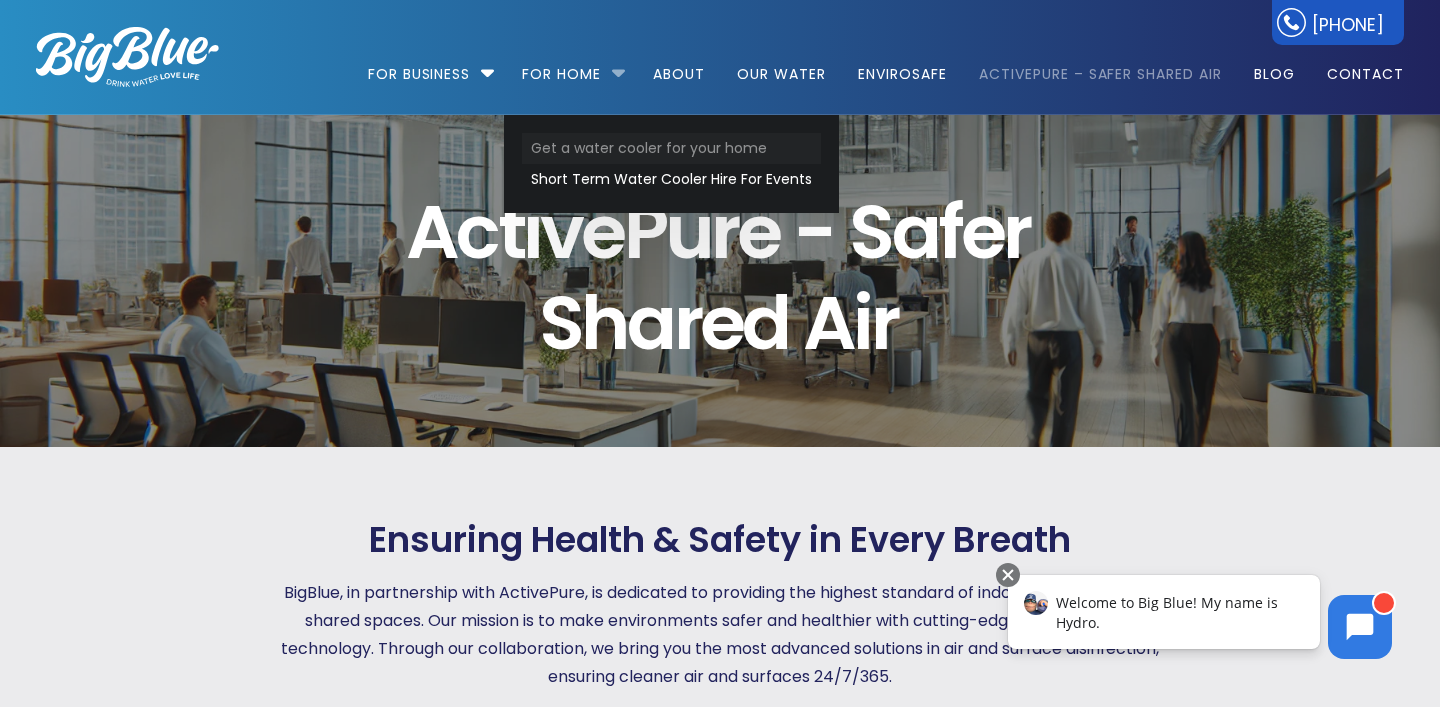 click on "Get a water cooler for your home" at bounding box center (671, 148) 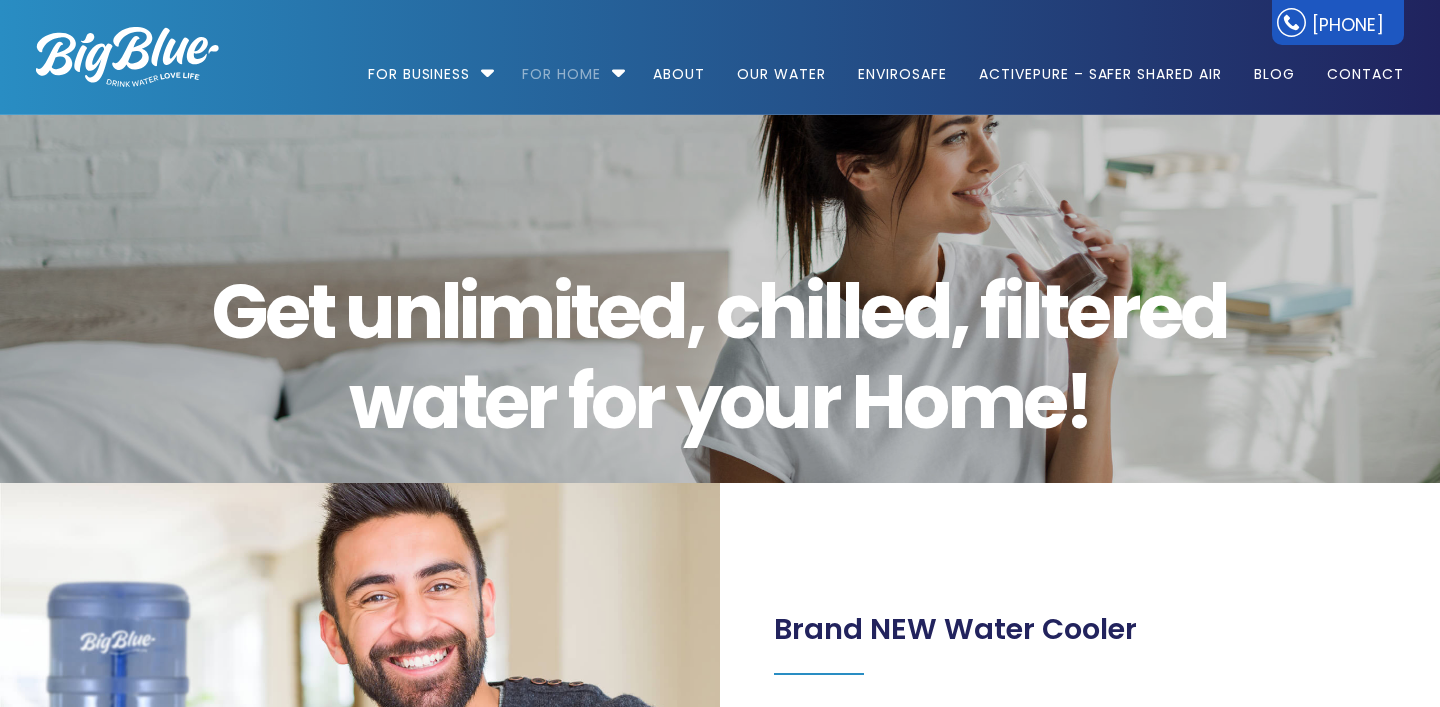 scroll, scrollTop: 0, scrollLeft: 0, axis: both 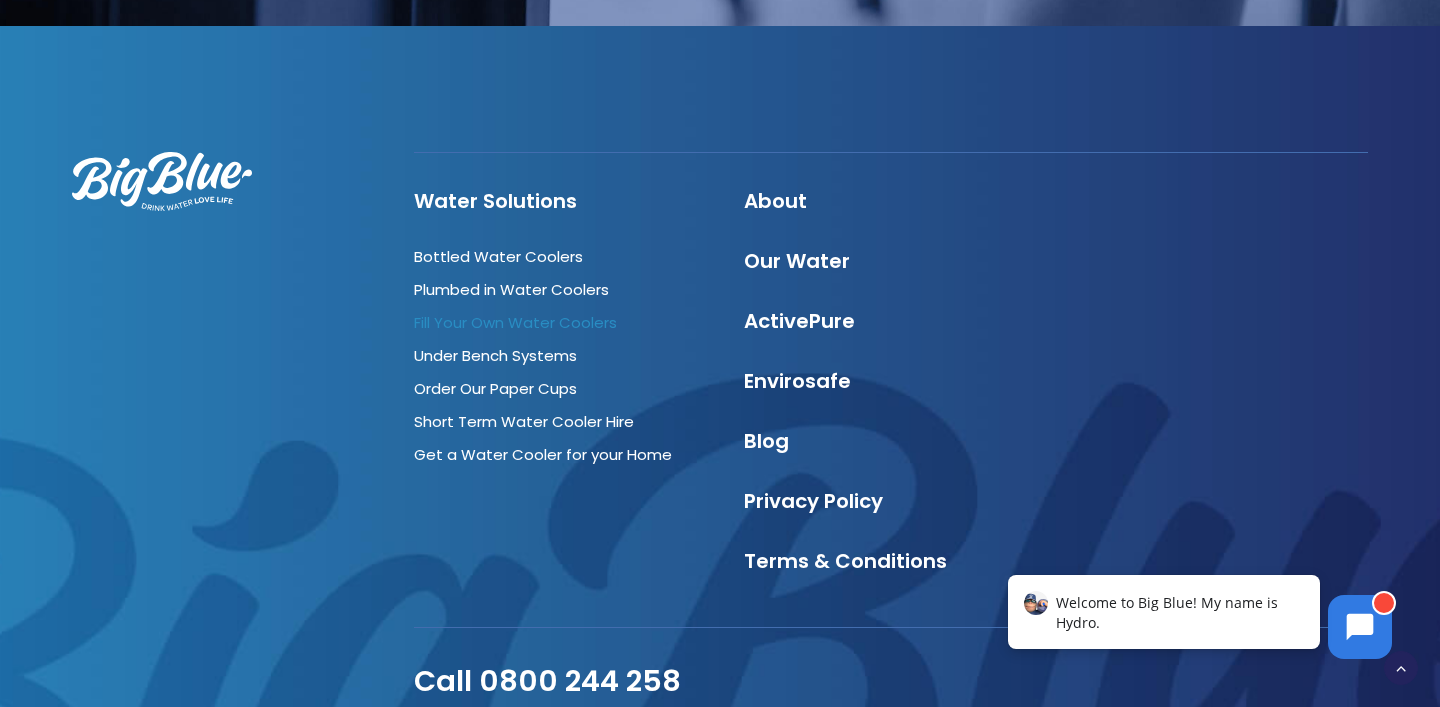 click on "Fill Your Own Water Coolers" at bounding box center [515, 322] 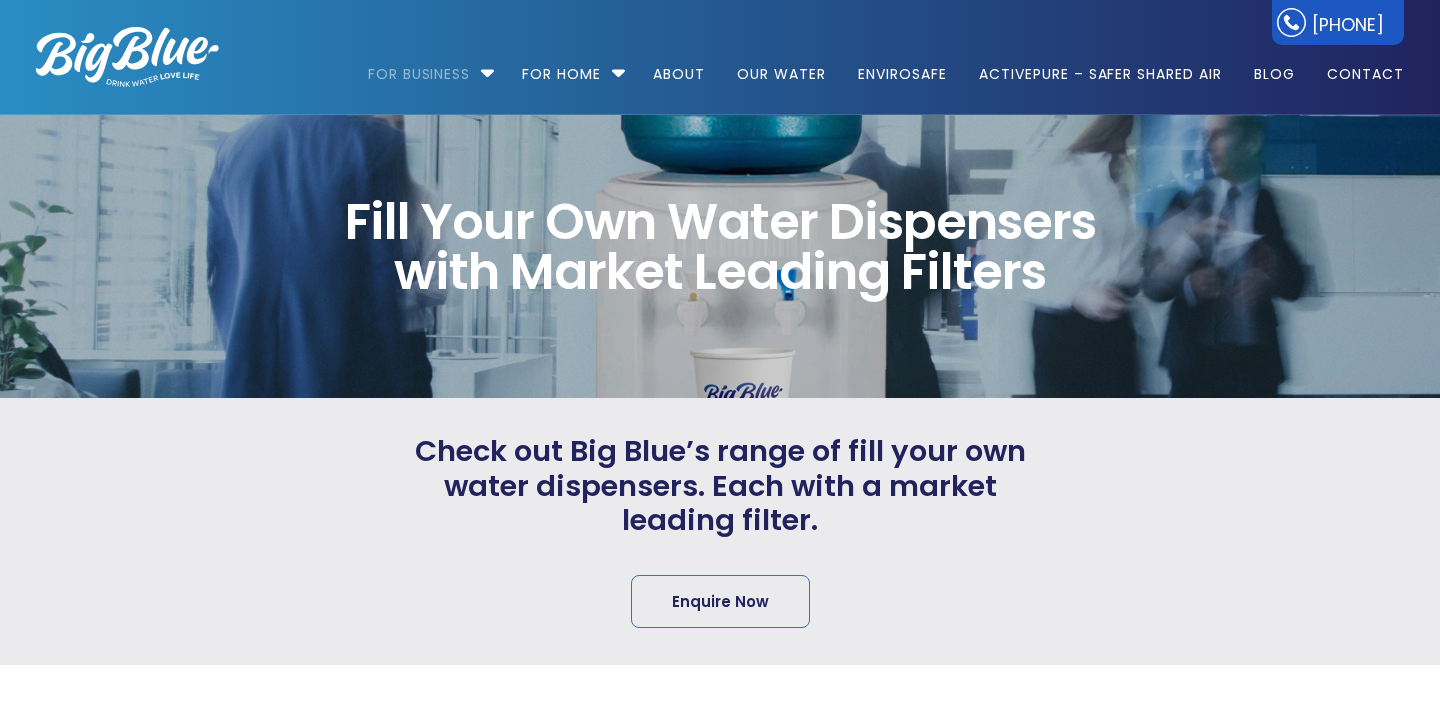 scroll, scrollTop: 0, scrollLeft: 0, axis: both 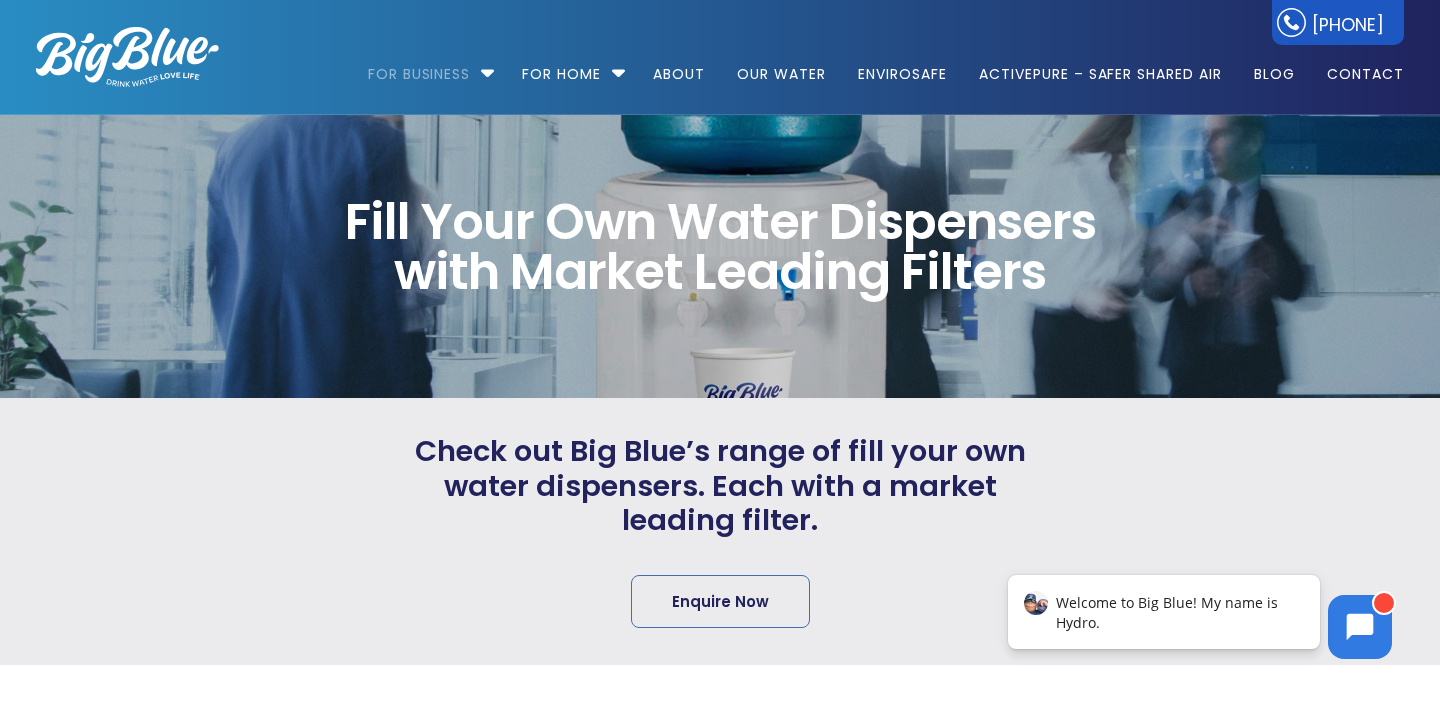 click on "Check out Big Blue’s range of fill your own water dispensers. Each with a market leading filter. Enquire Now" at bounding box center [702, 531] 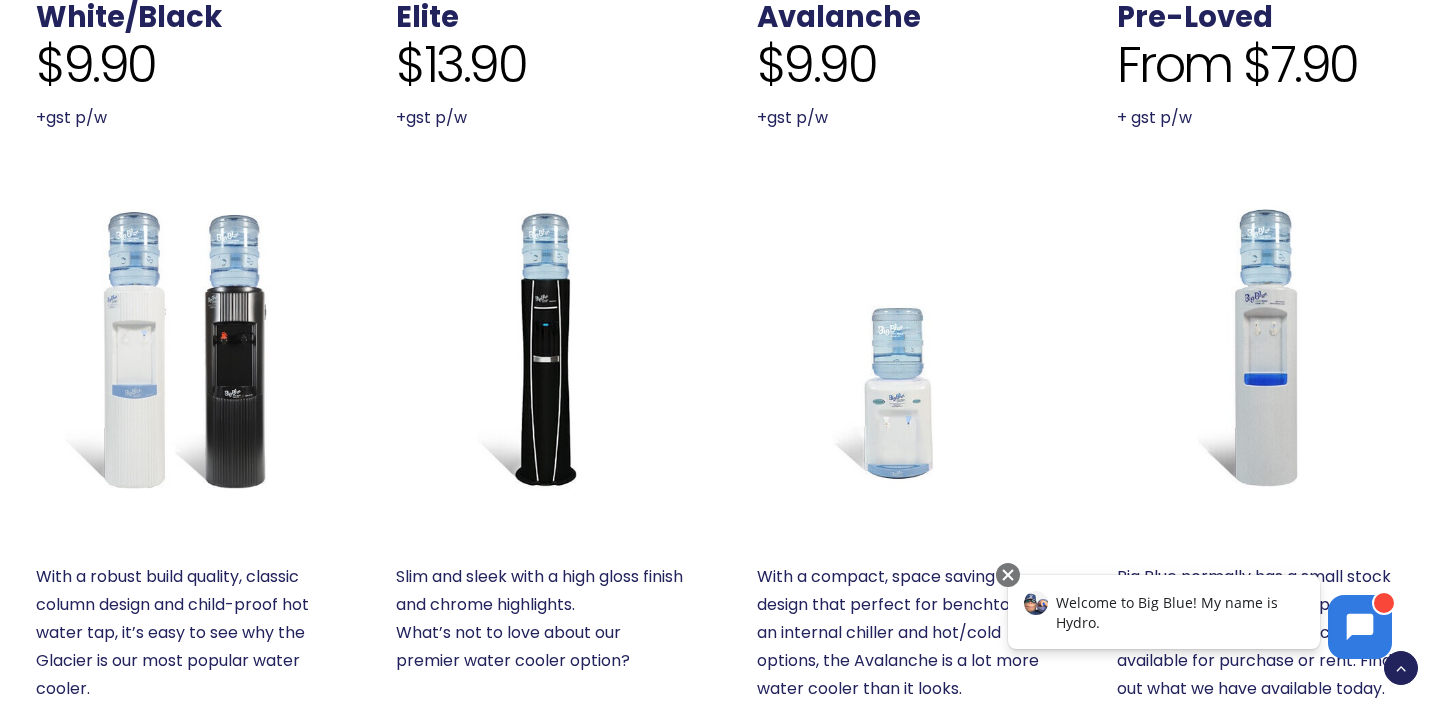 scroll, scrollTop: 758, scrollLeft: 0, axis: vertical 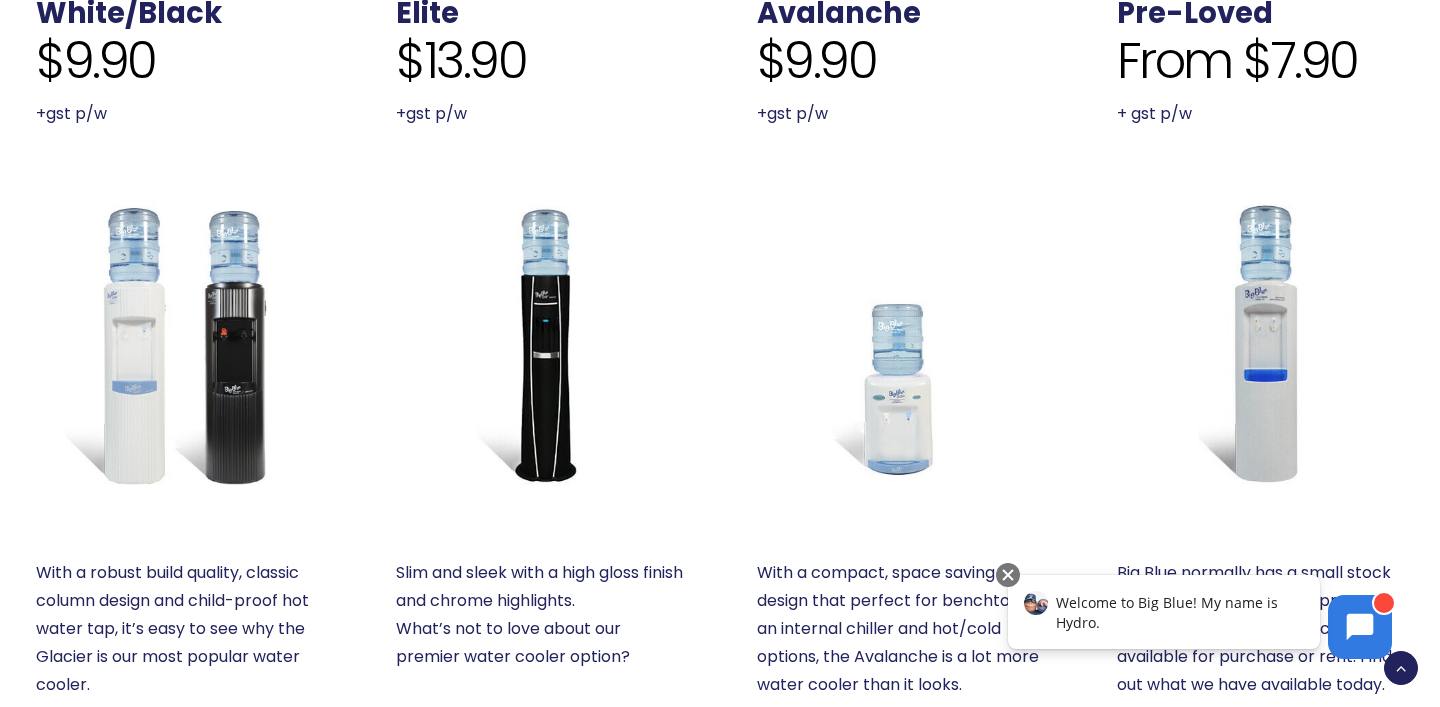 click on ". Avalanche $9.90 +gst p/w
With a compact, space saving design that perfect for benchtops, an internal chiller and hot/cold options, the Avalanche is a lot more water cooler than it looks.
LEARN MORE
Dimensions
(H) 419mm x (W) 330mm x (D) 368mm (H) including bottle: 789mm
Features
– Space saving design
– Portable Optimum temperature indicator
– Removable/Dishwasher safe drip tray Internal chiller
Avalanche From
$9.90 + gst per week" at bounding box center [539, 383] 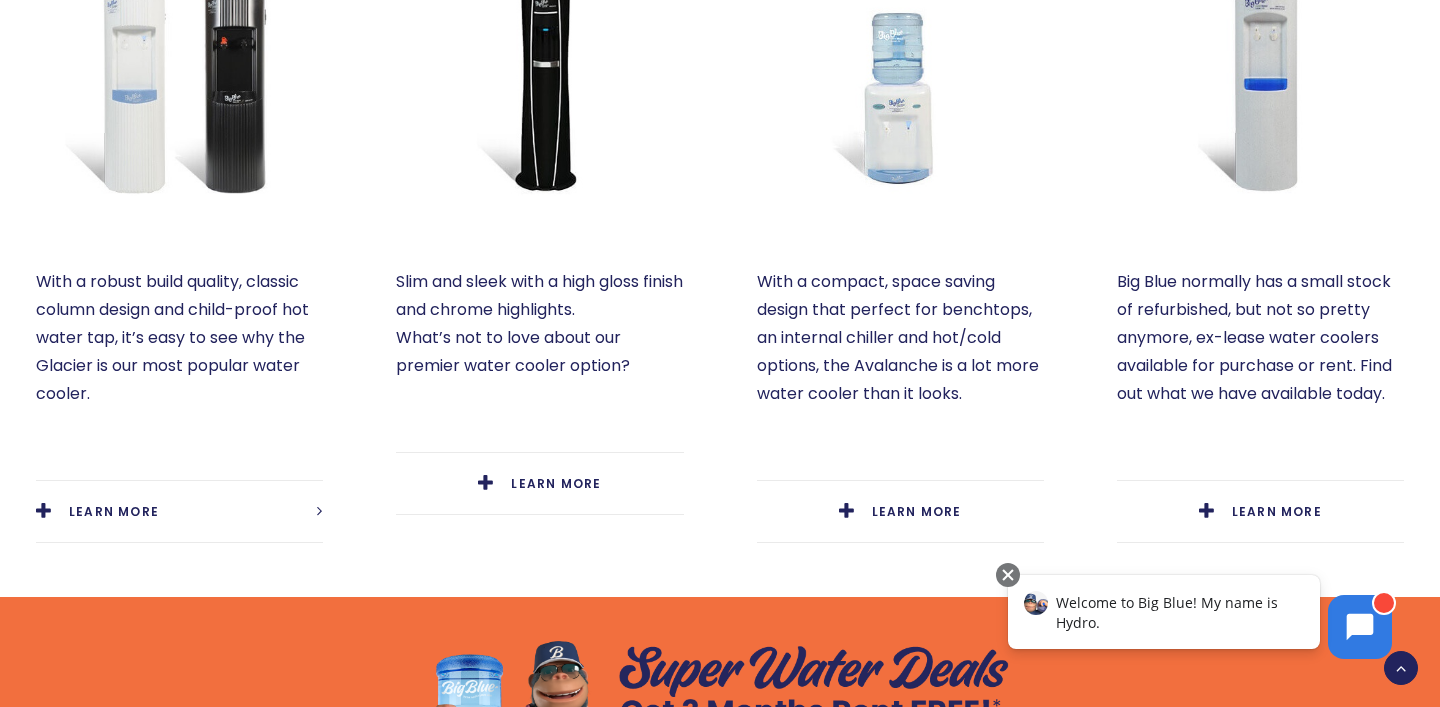 scroll, scrollTop: 1051, scrollLeft: 0, axis: vertical 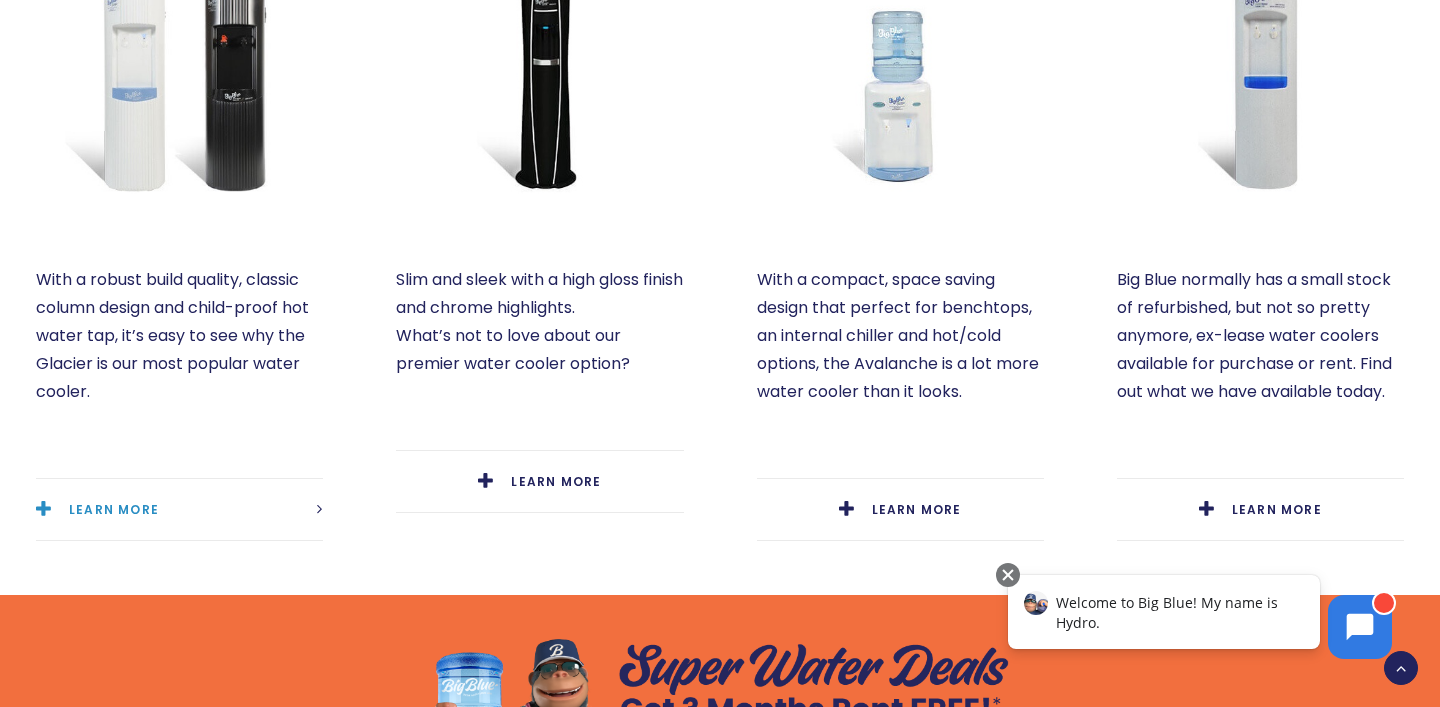 click on "LEARN MORE" at bounding box center [114, 509] 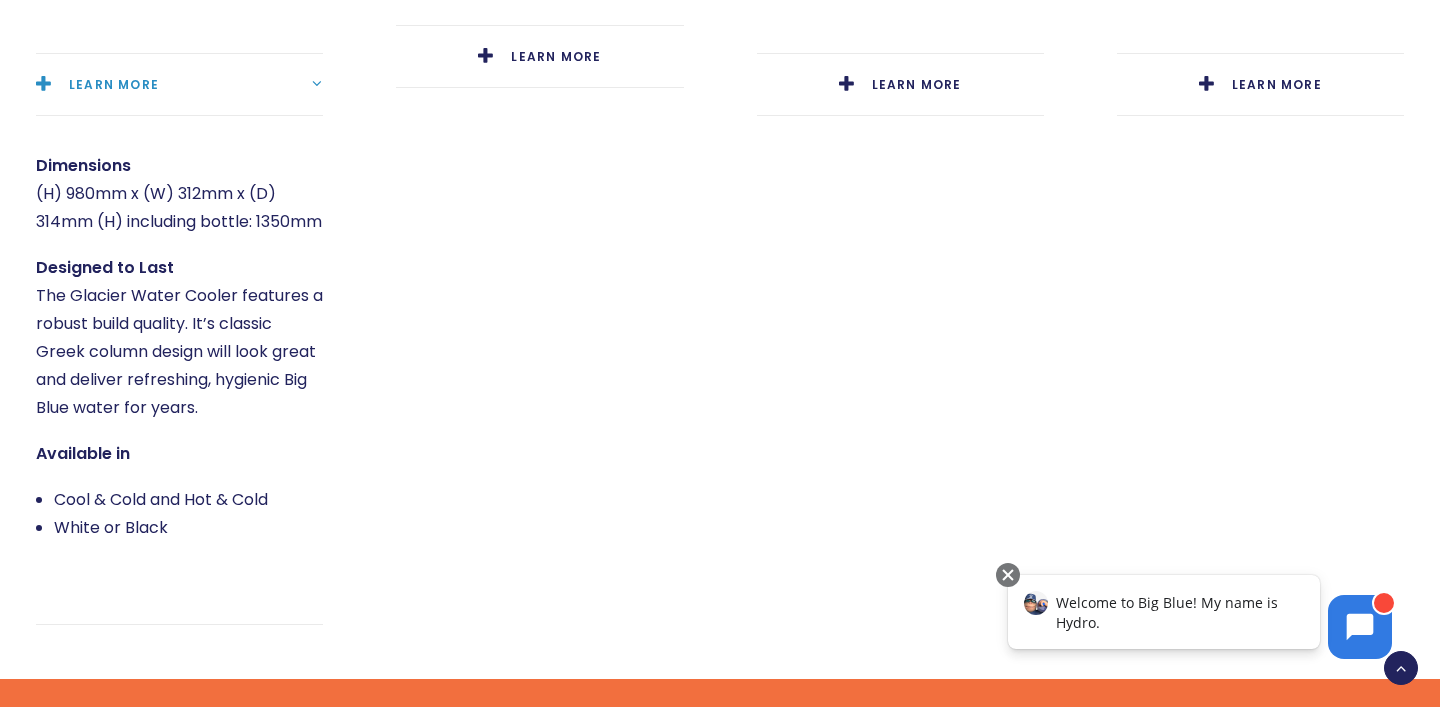 scroll, scrollTop: 1482, scrollLeft: 0, axis: vertical 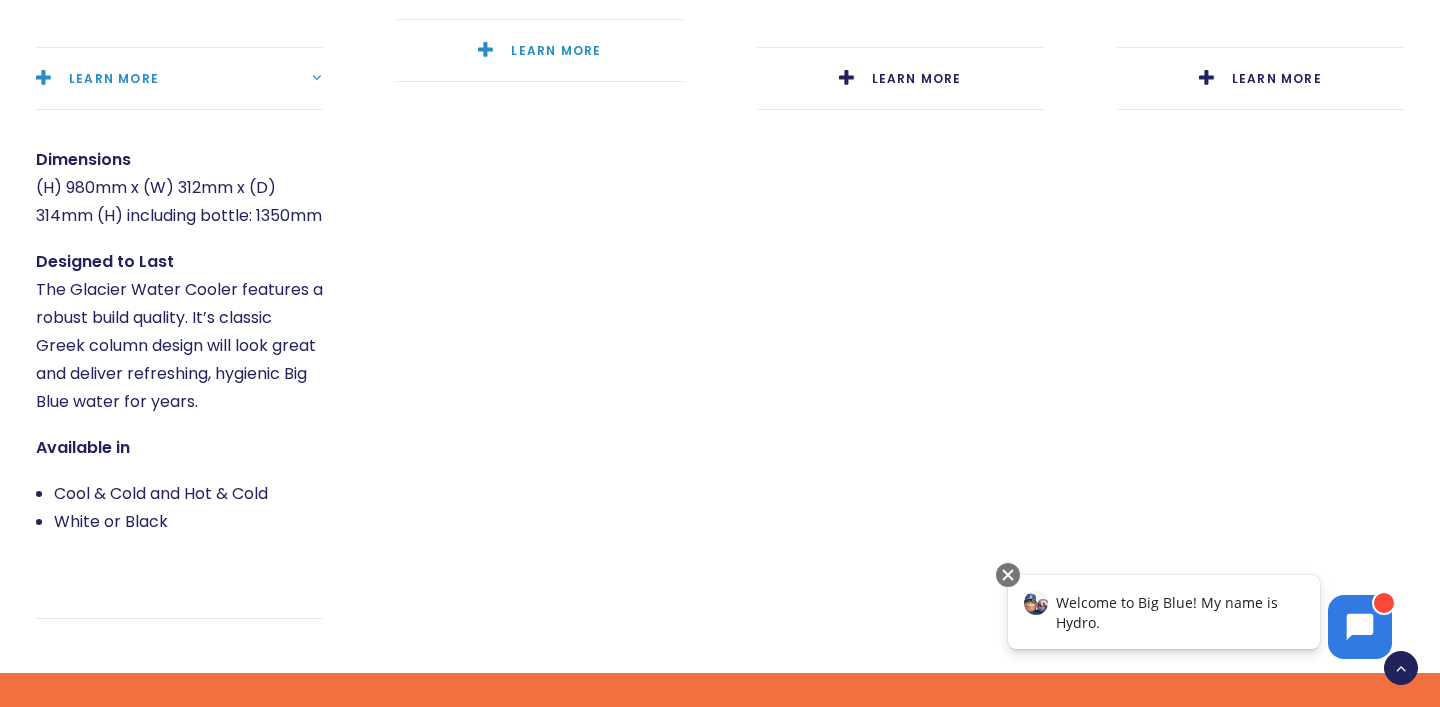 click on "LEARN MORE" at bounding box center [556, 50] 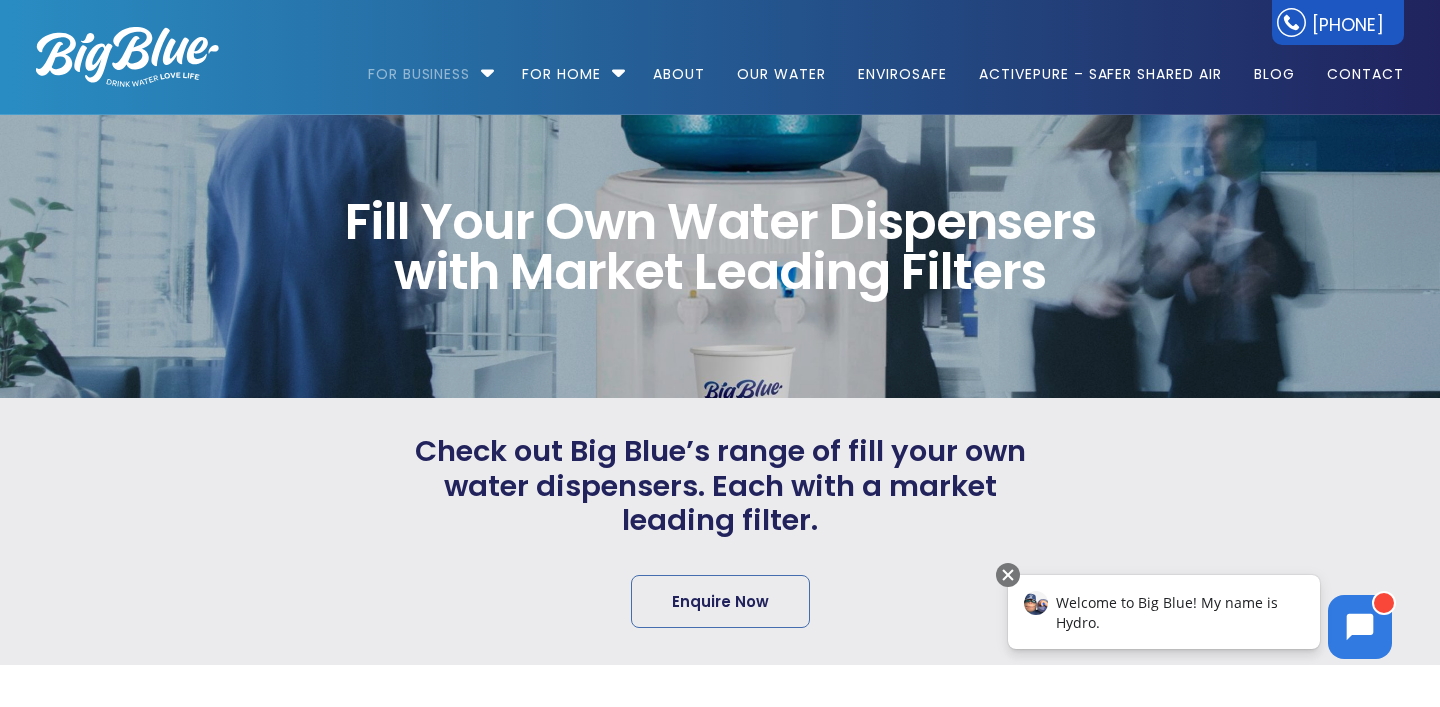 scroll, scrollTop: 0, scrollLeft: 0, axis: both 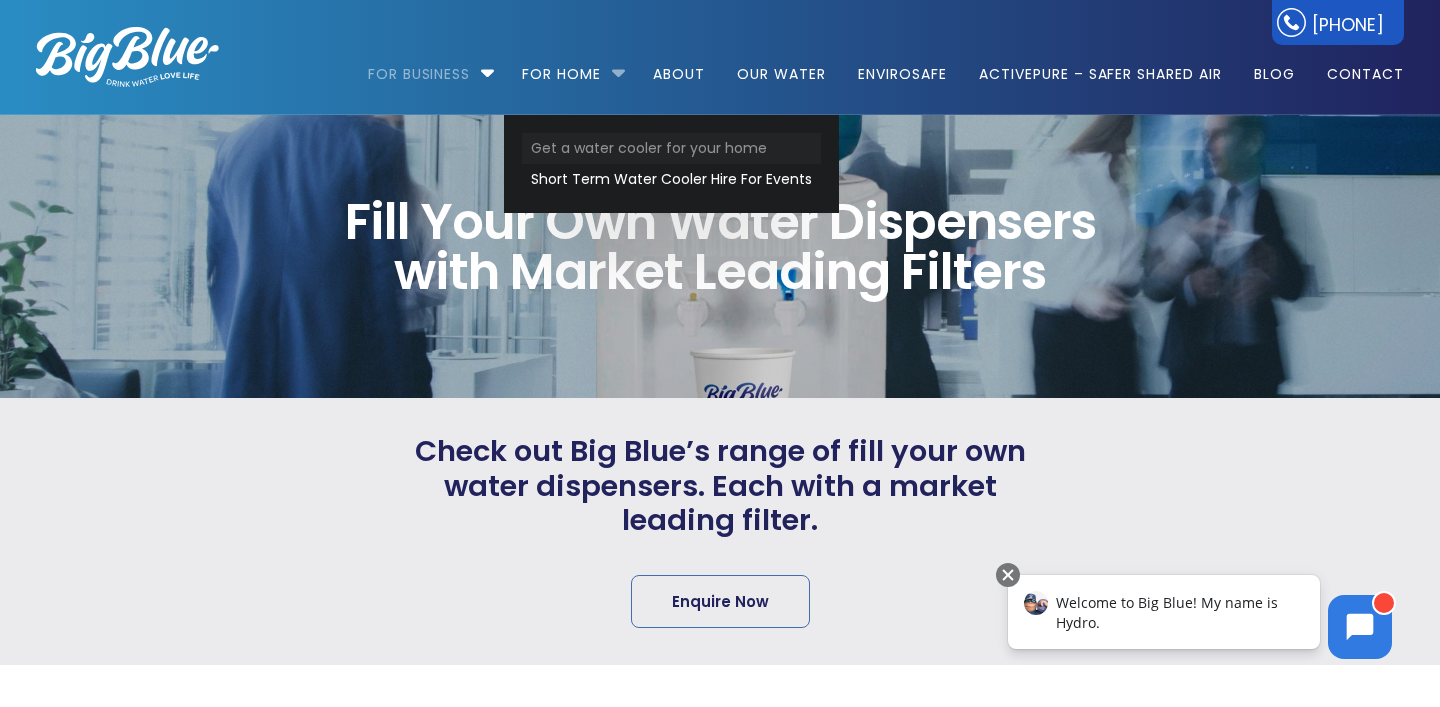 click on "Get a water cooler for your home" at bounding box center [671, 148] 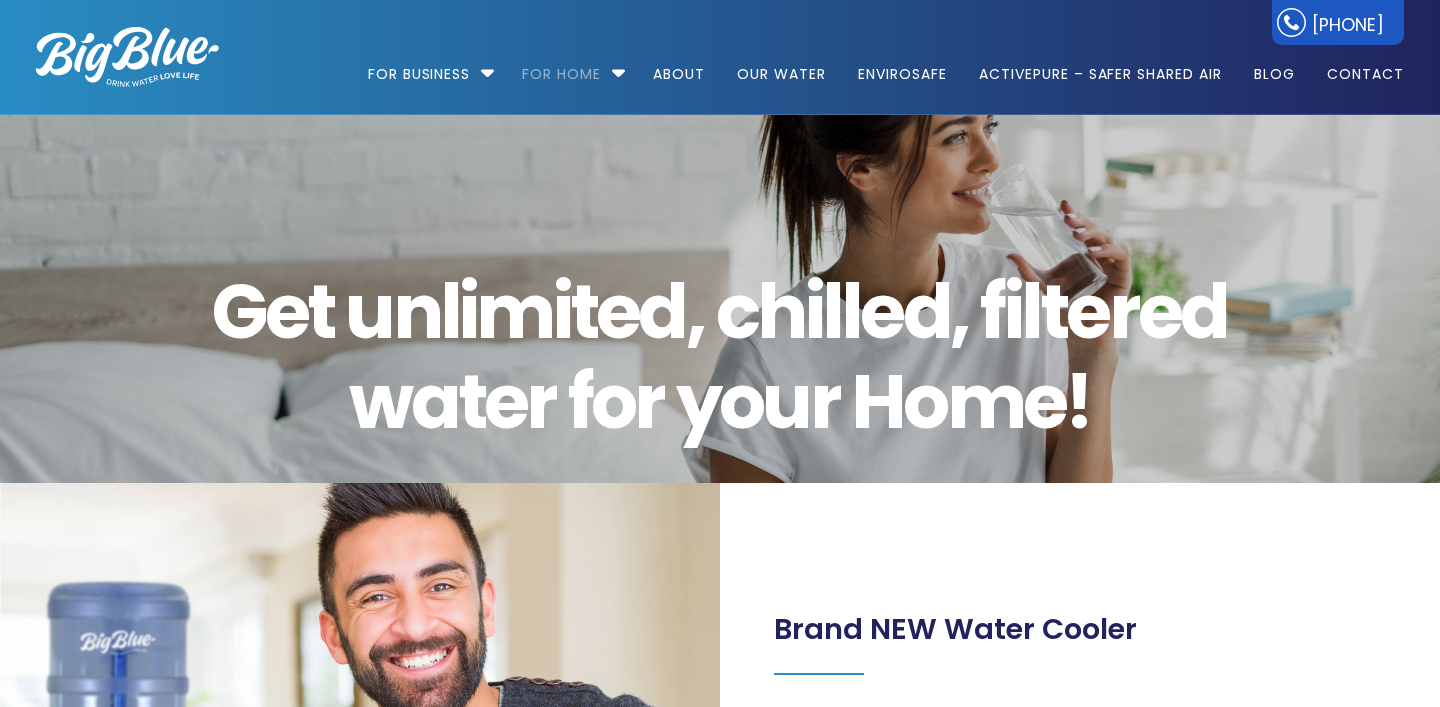 scroll, scrollTop: 0, scrollLeft: 0, axis: both 